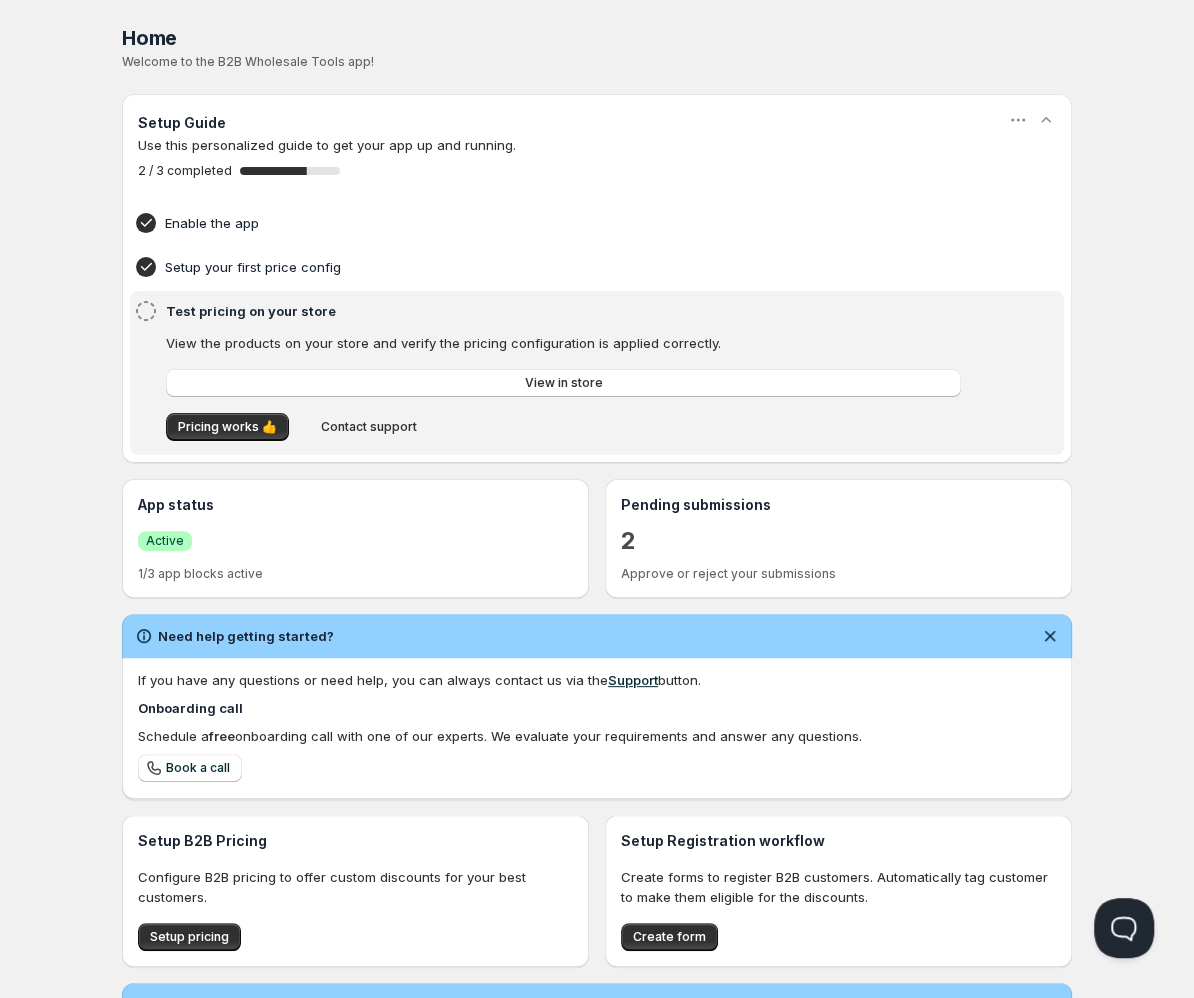 scroll, scrollTop: 27, scrollLeft: 0, axis: vertical 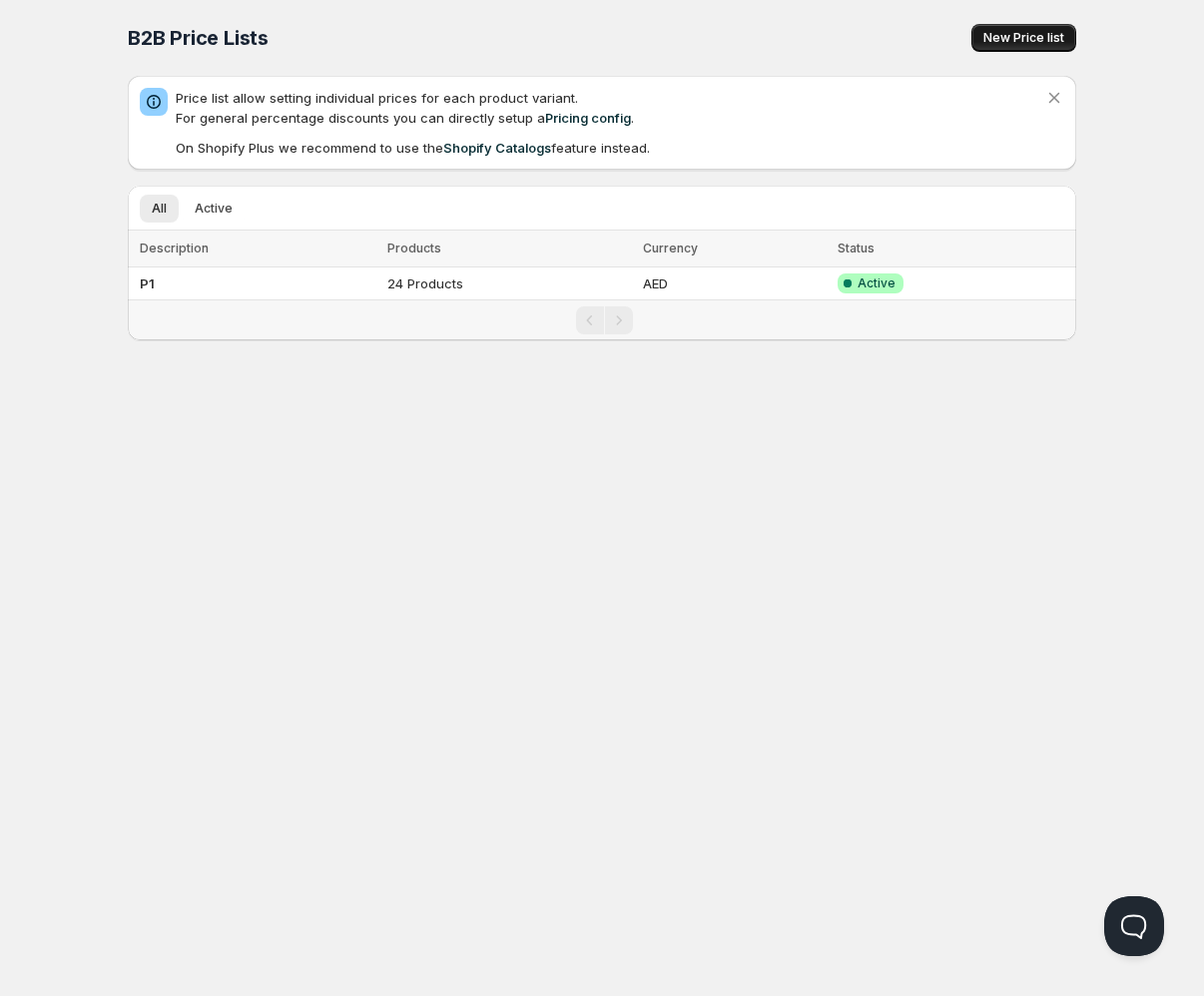 click on "New Price list" at bounding box center [1023, 38] 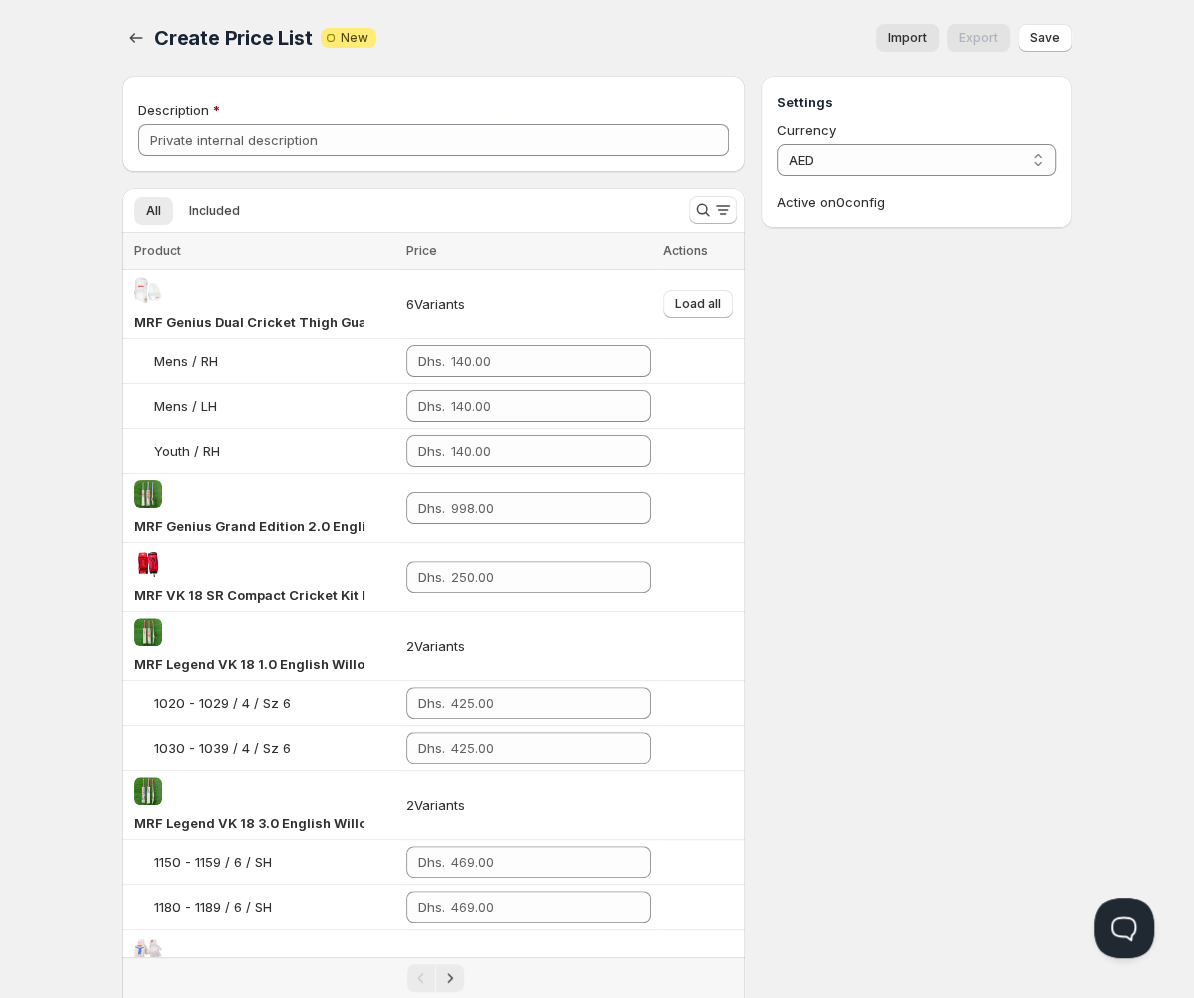 click on "Import" at bounding box center (907, 38) 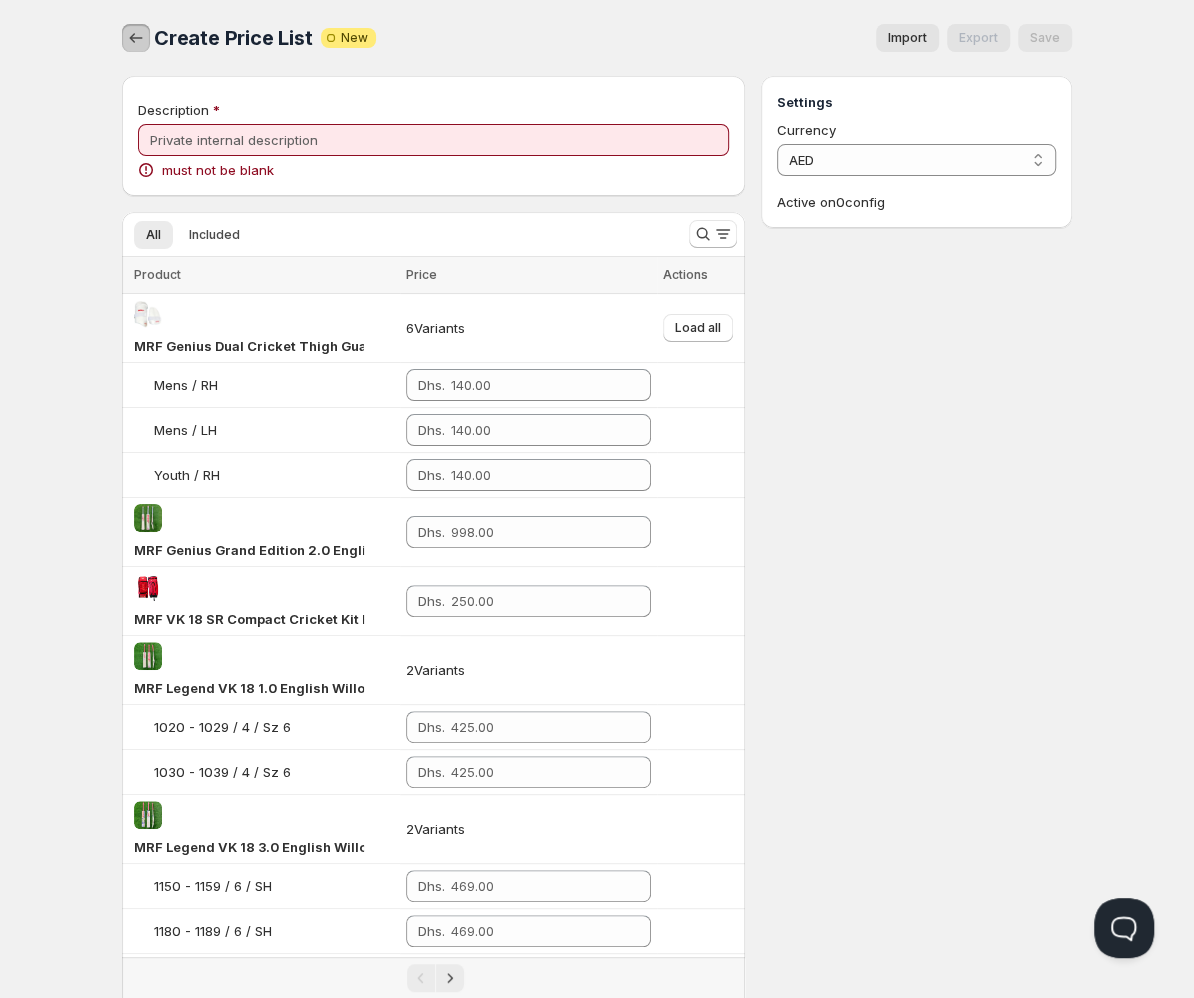 click 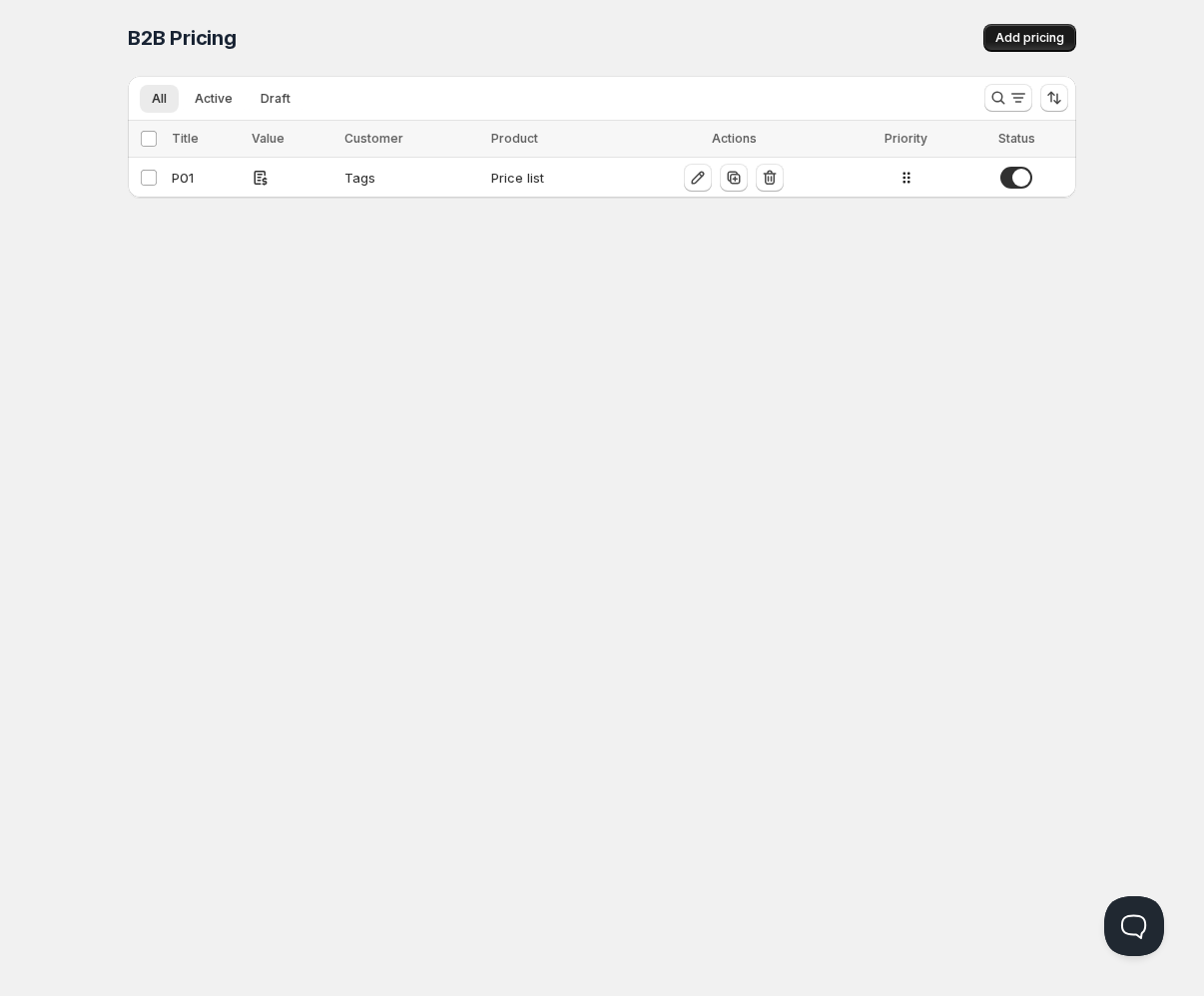 click on "Add pricing" at bounding box center (1029, 38) 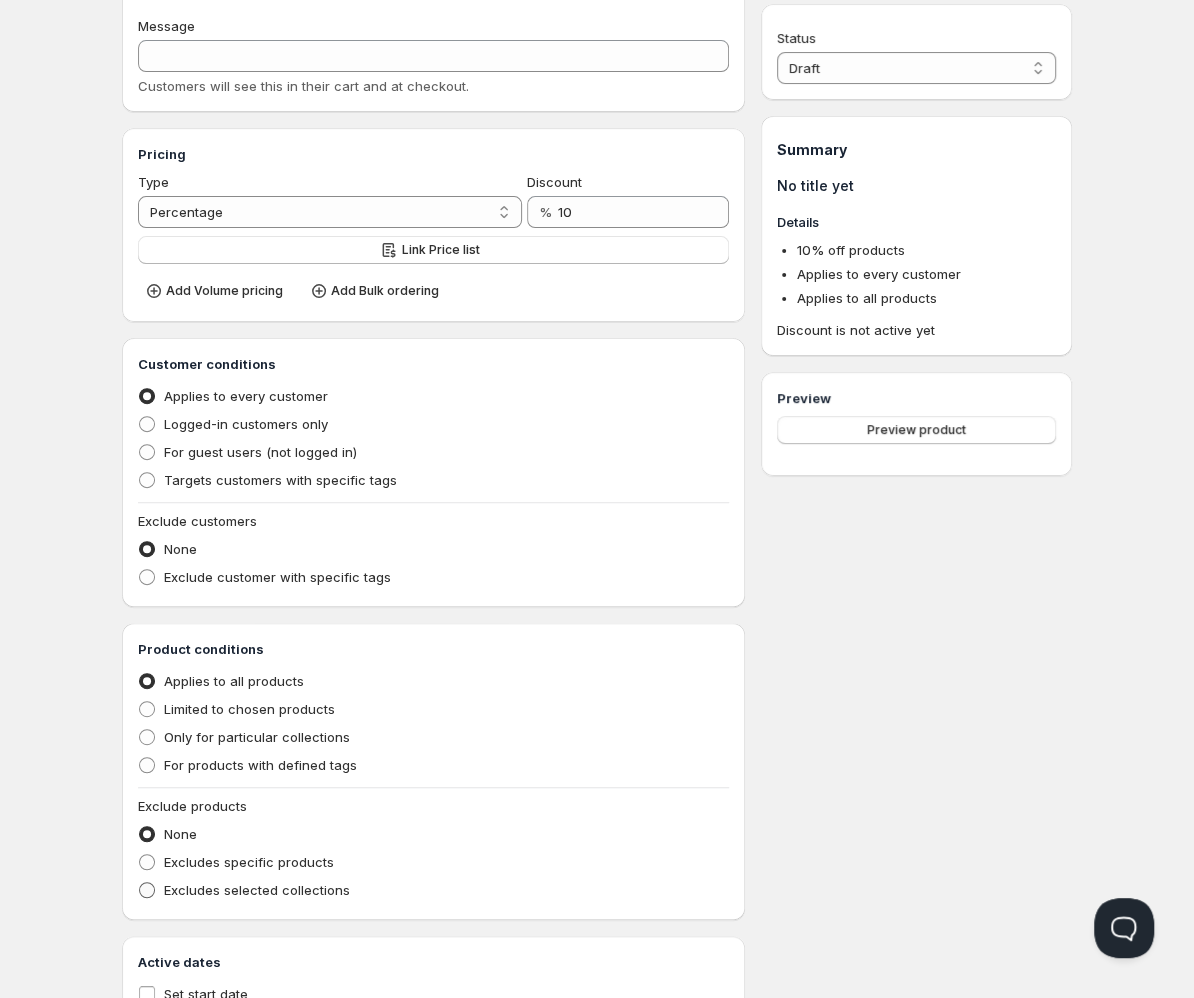 scroll, scrollTop: 0, scrollLeft: 0, axis: both 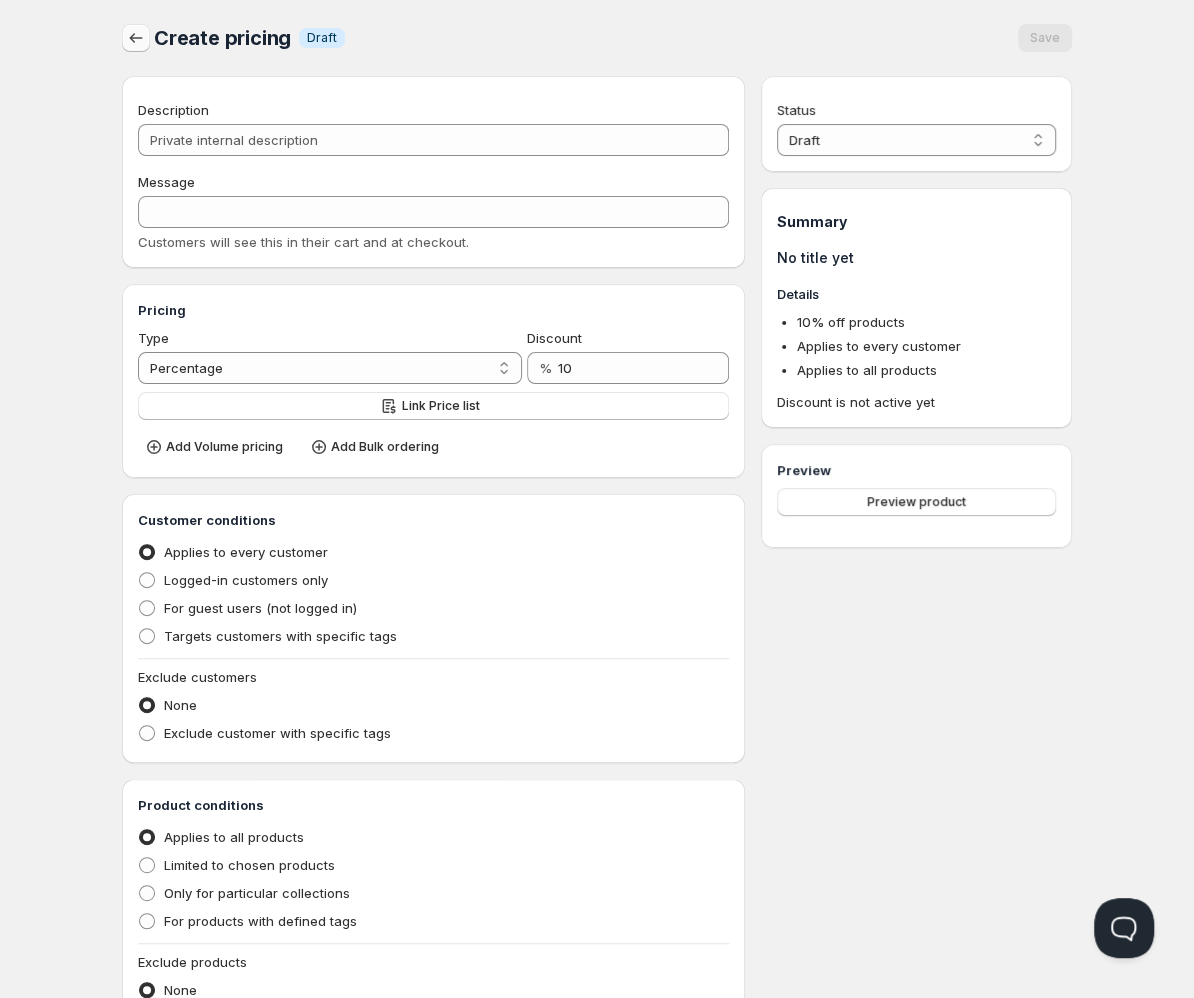 click 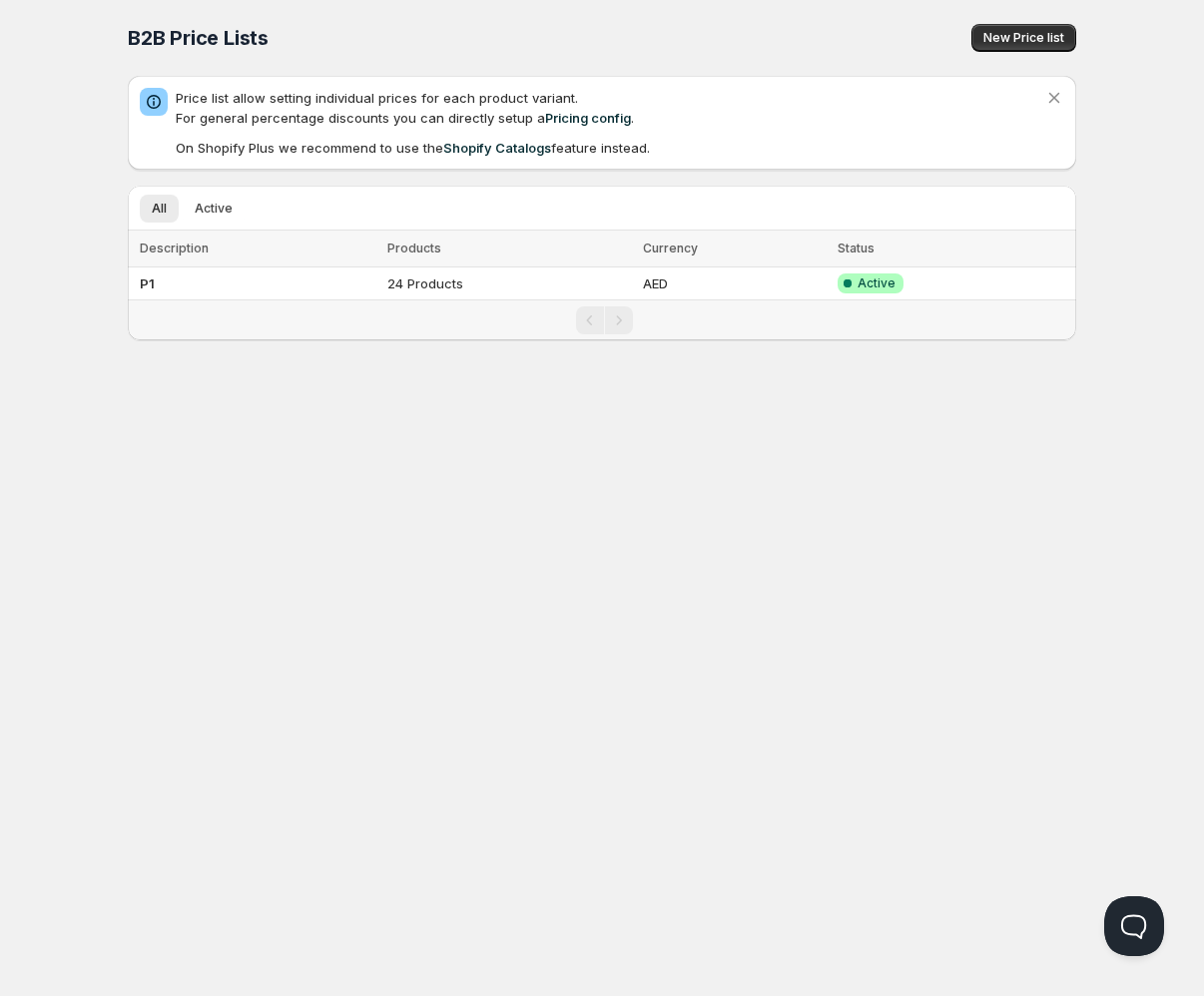 click on "B2B Price Lists. This page is ready B2B Price Lists New Price list" at bounding box center [602, 38] 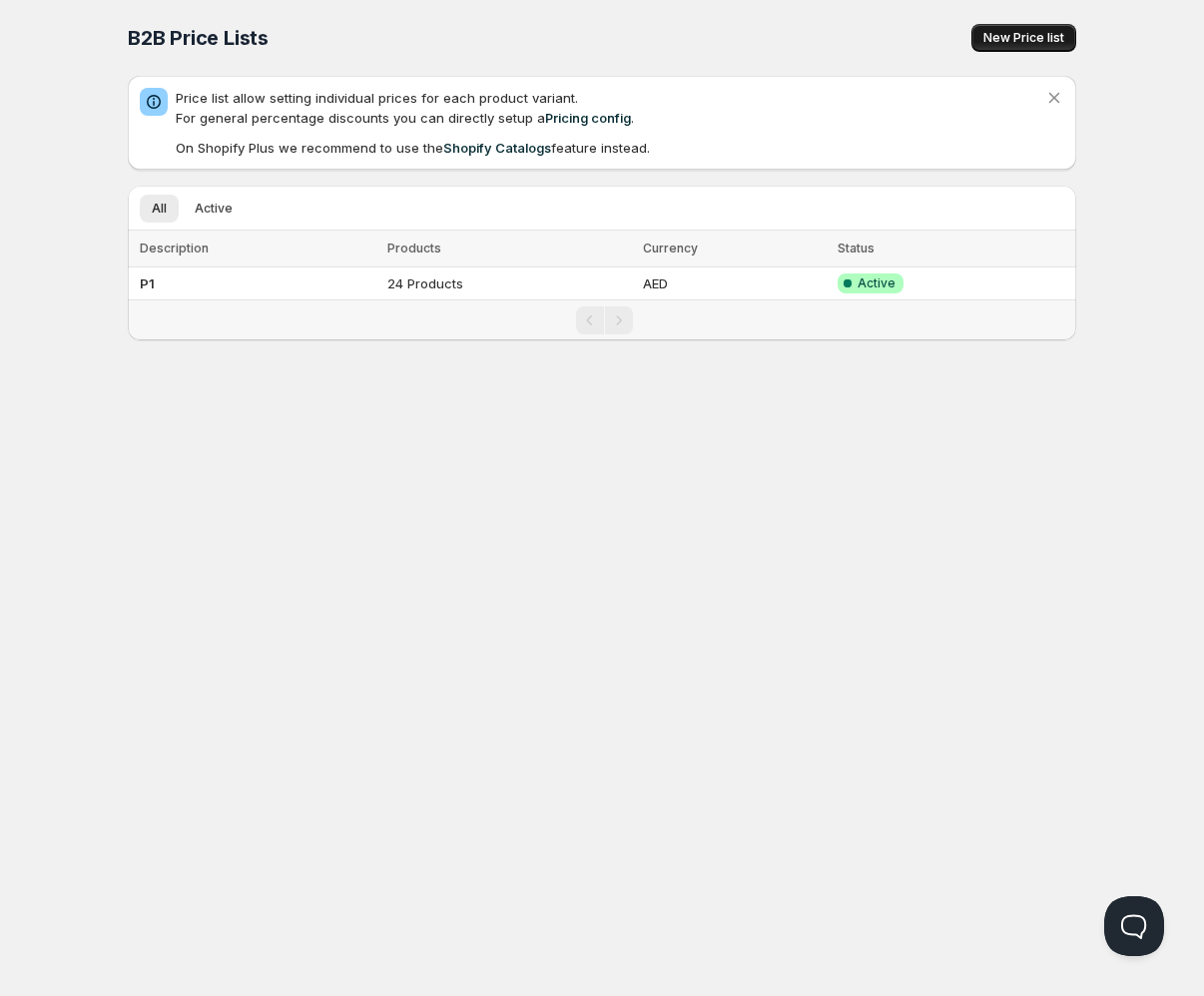 click on "New Price list" at bounding box center [1023, 38] 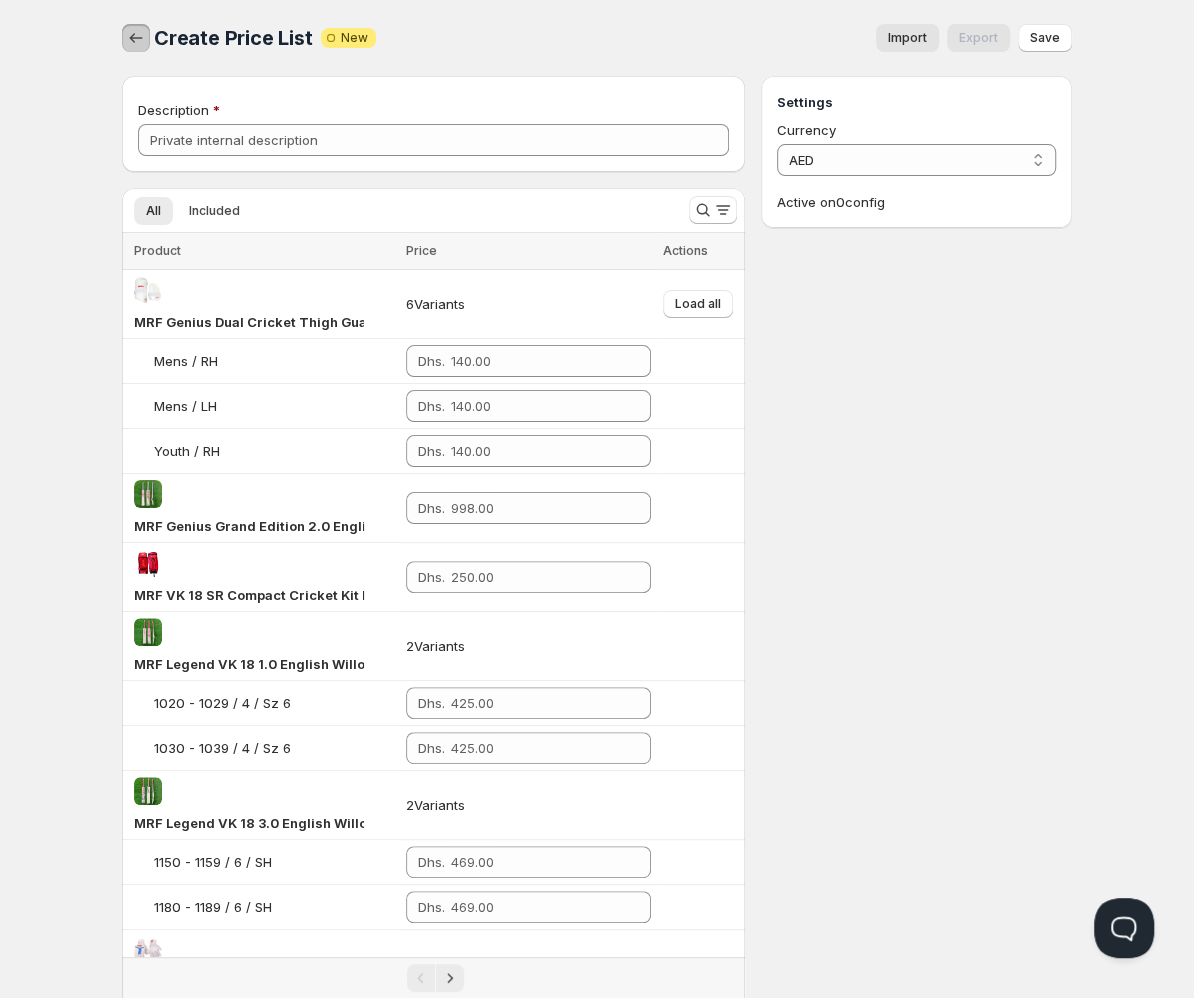 click 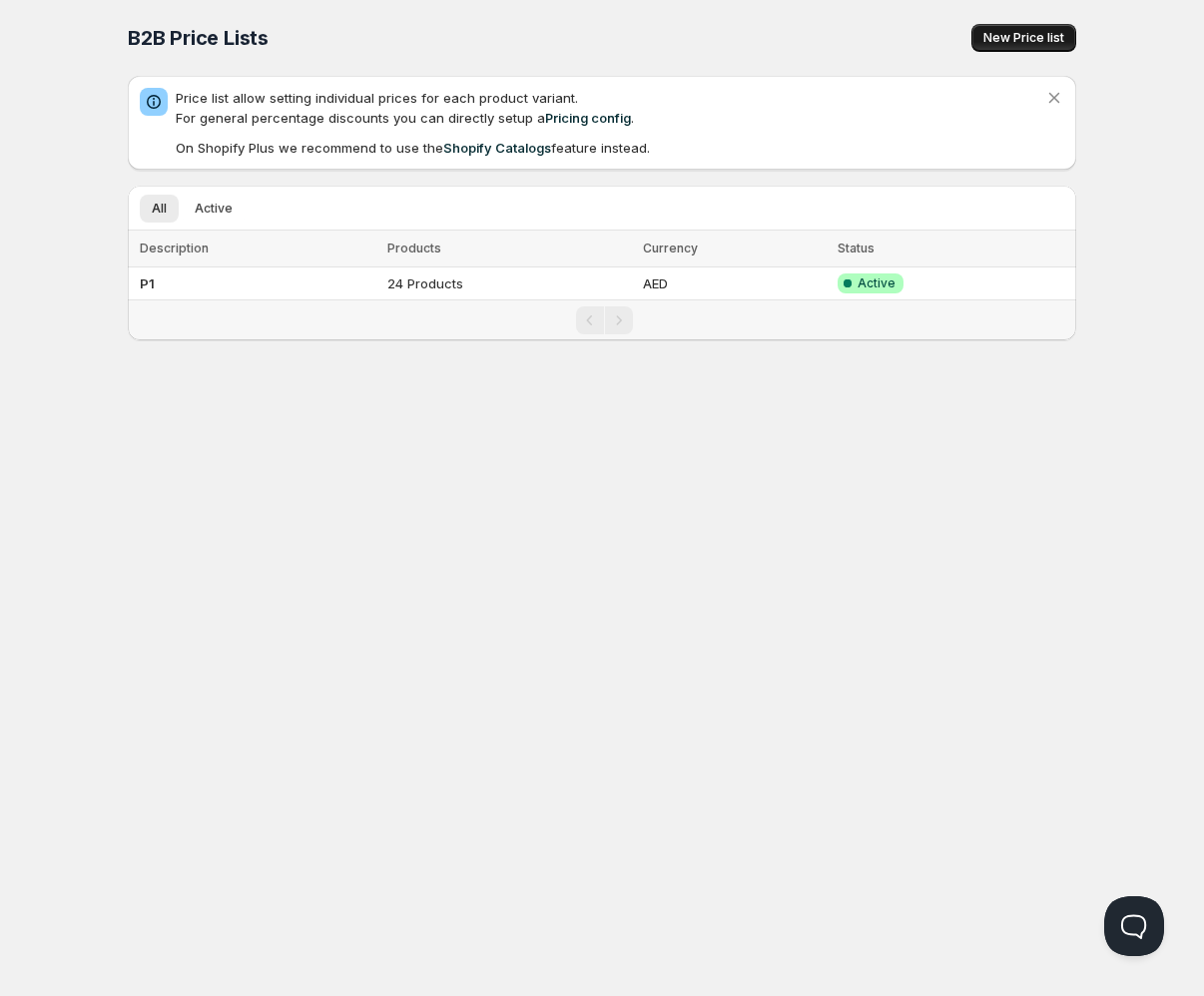 click on "New Price list" at bounding box center (1023, 38) 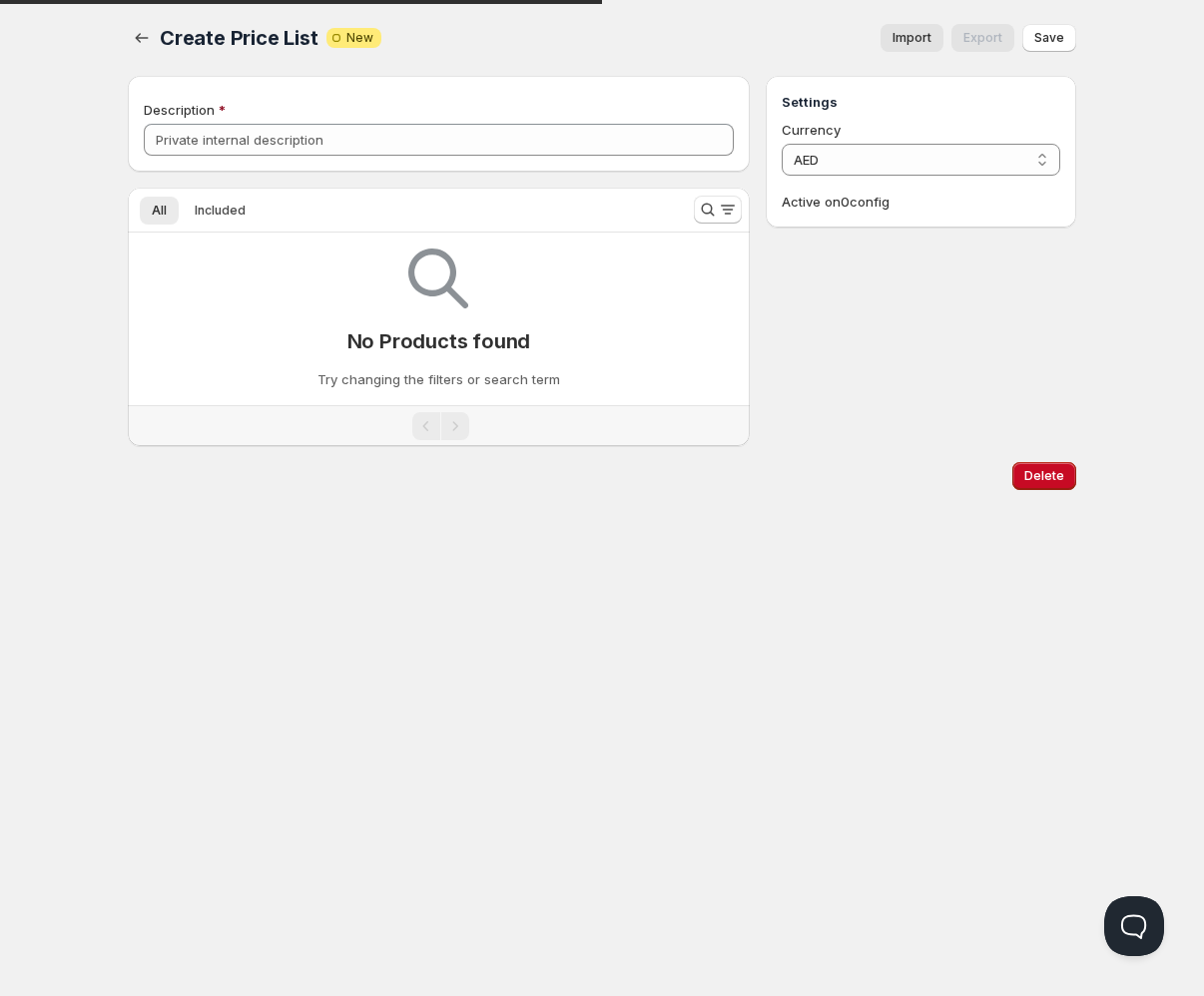 click on "Import" at bounding box center [911, 38] 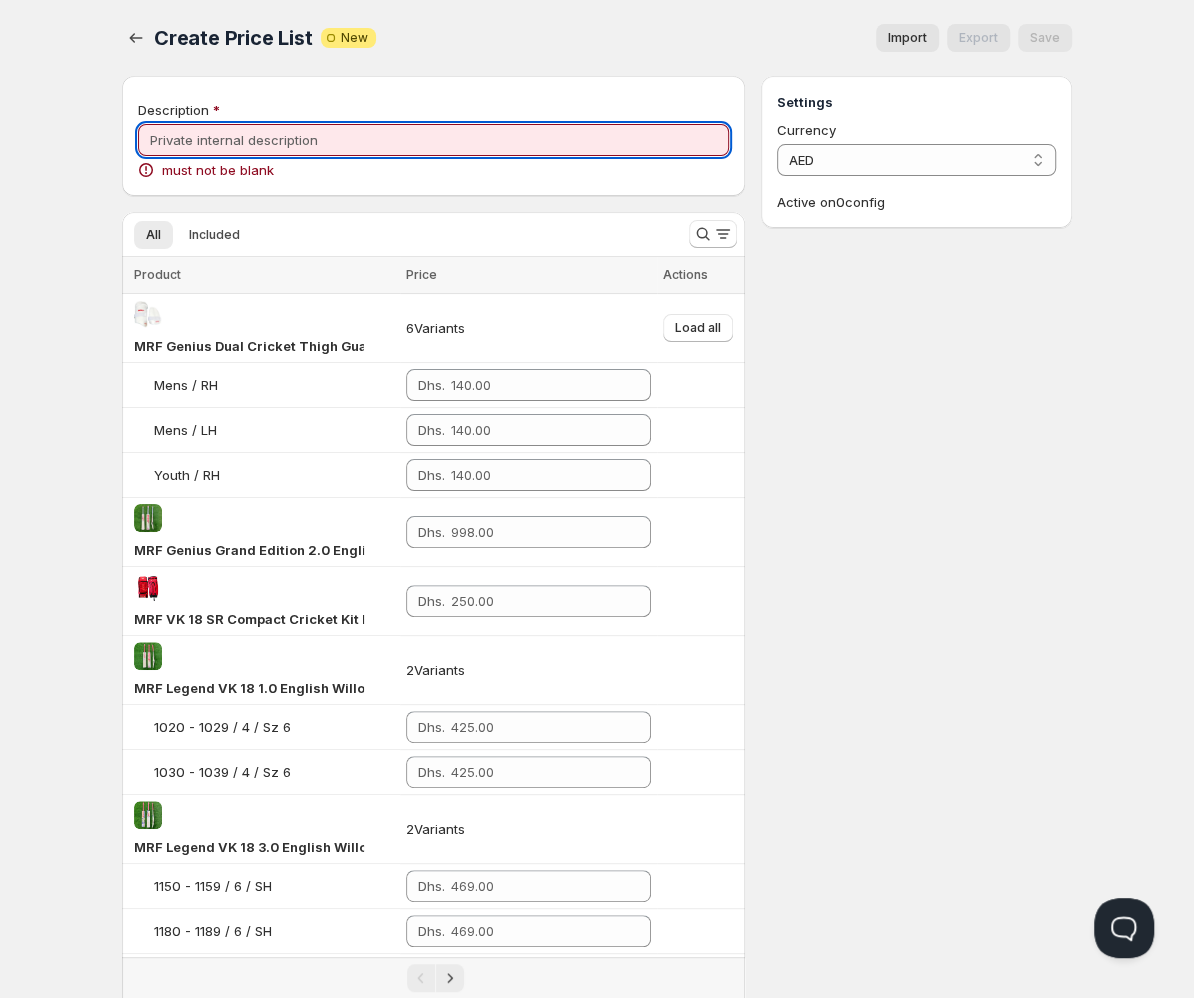 click on "Description" at bounding box center (433, 140) 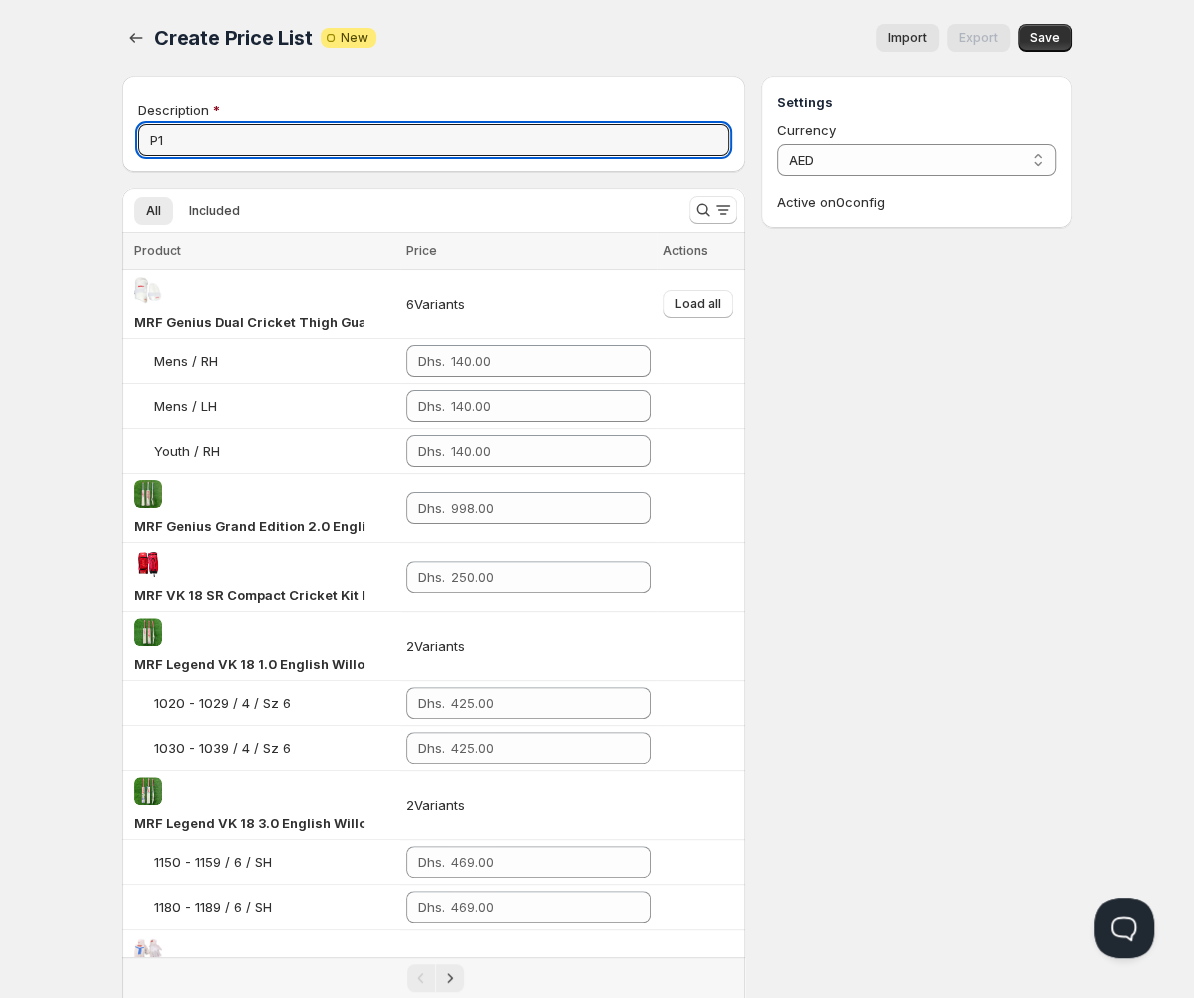 type on "P1" 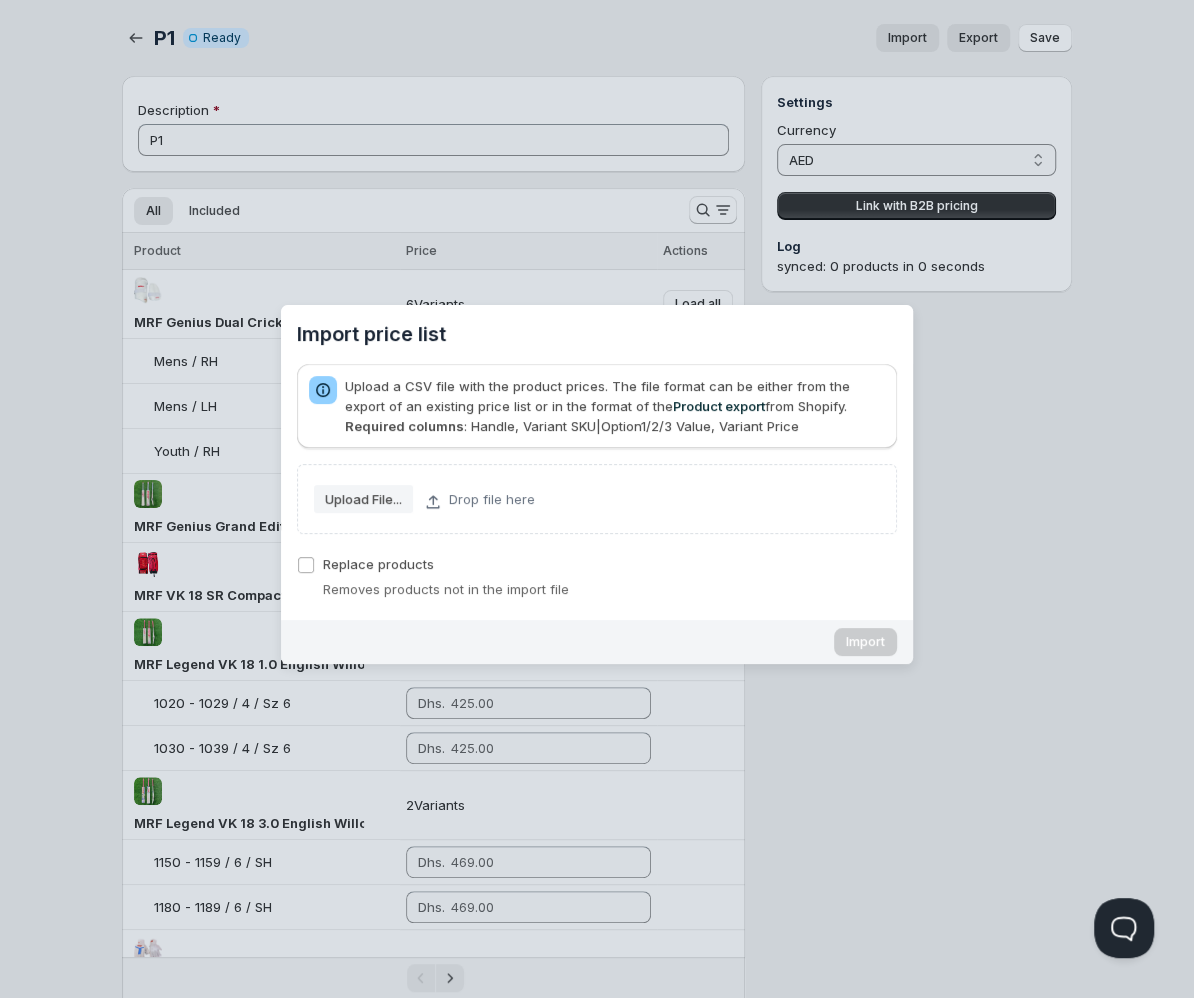 click at bounding box center (597, 499) 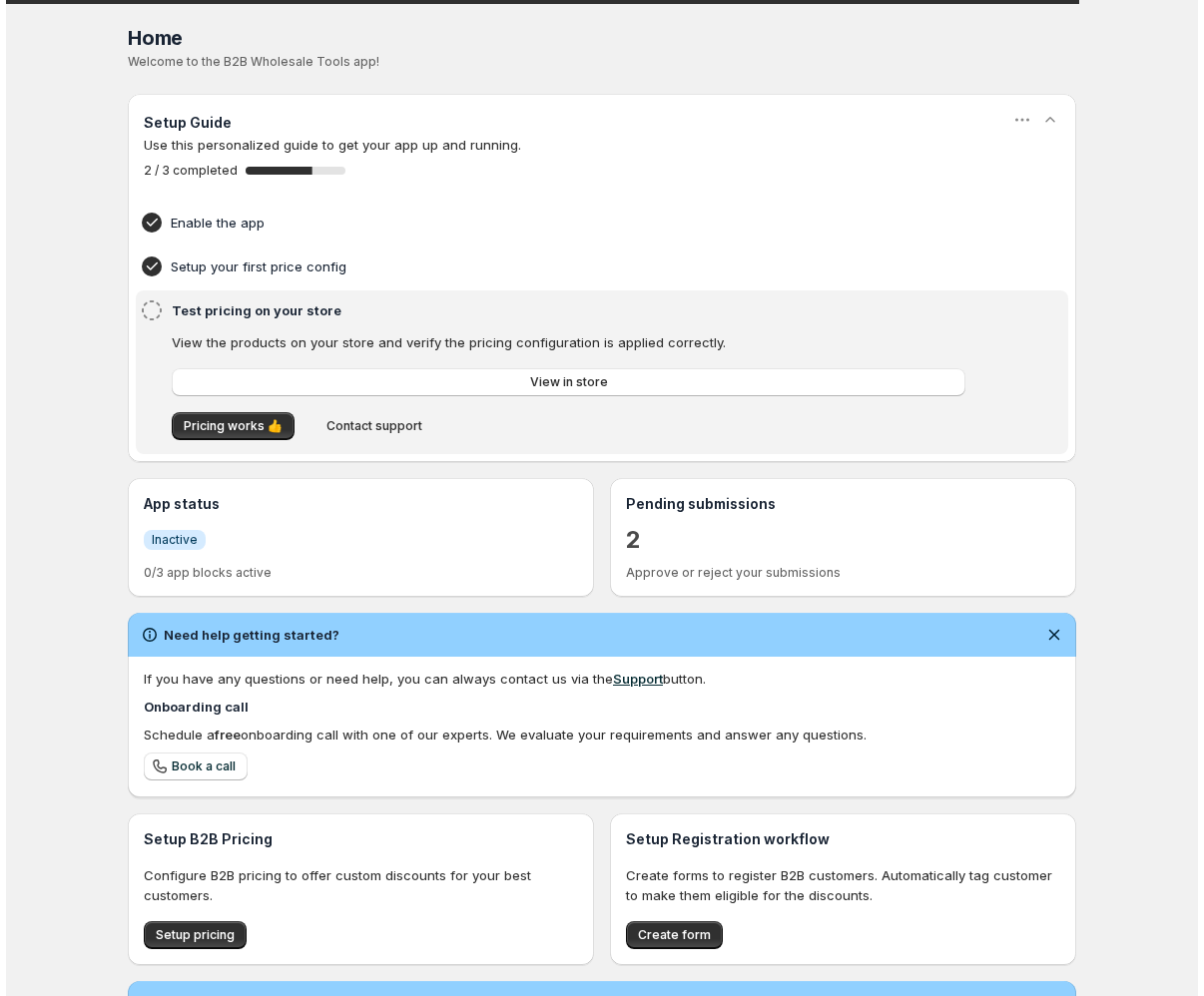 scroll, scrollTop: 0, scrollLeft: 0, axis: both 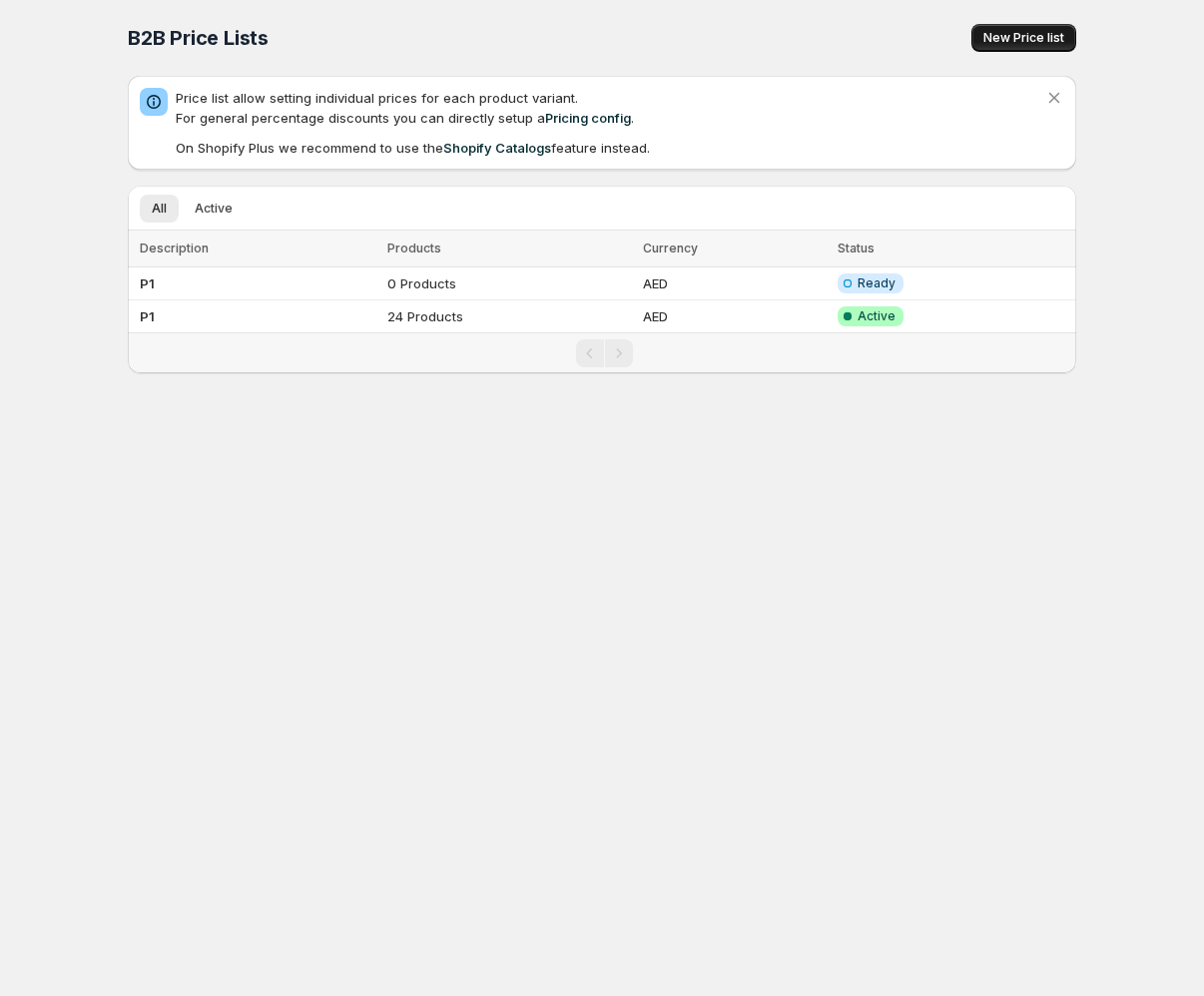 click on "New Price list" at bounding box center (1023, 38) 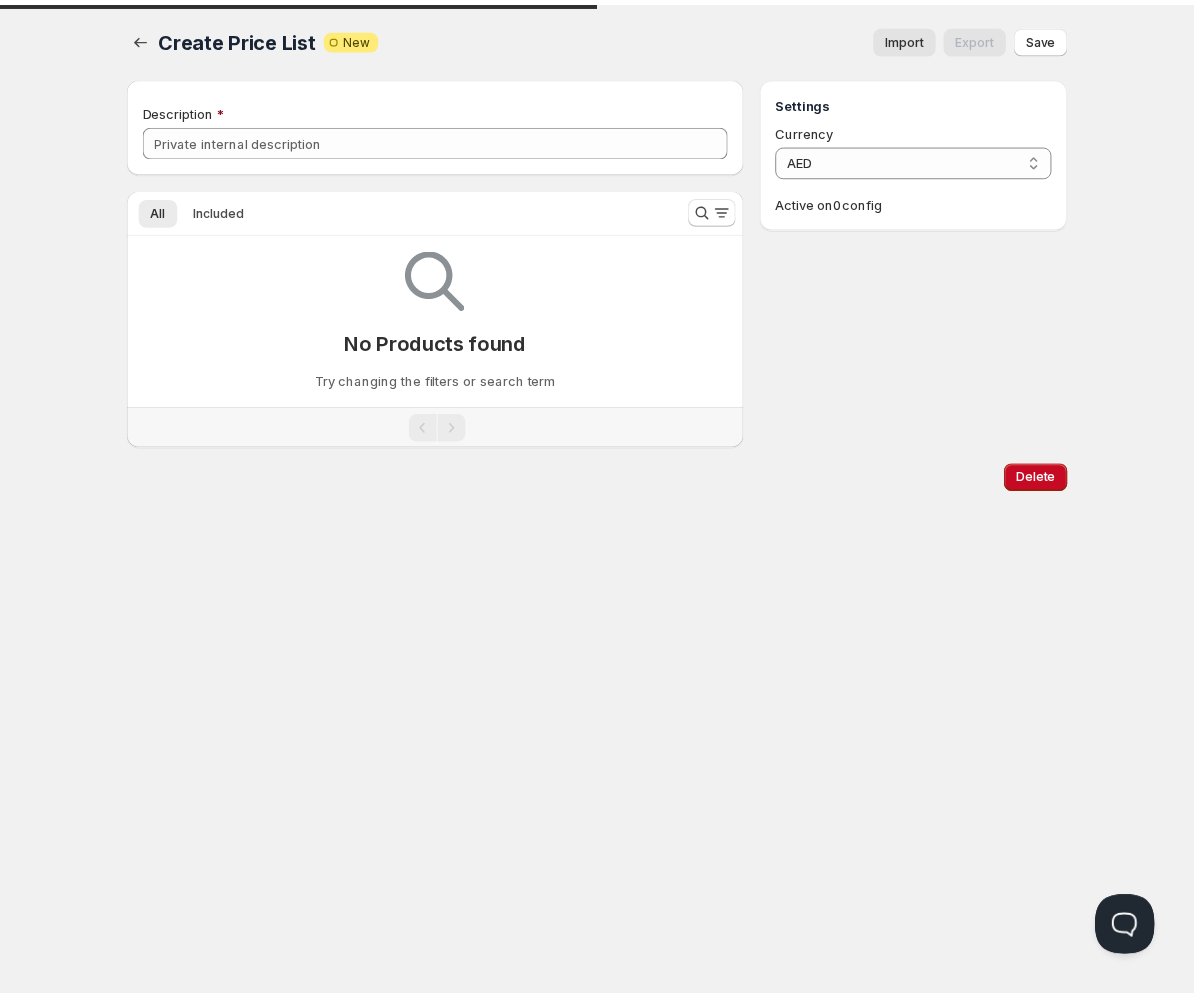 scroll, scrollTop: 0, scrollLeft: 0, axis: both 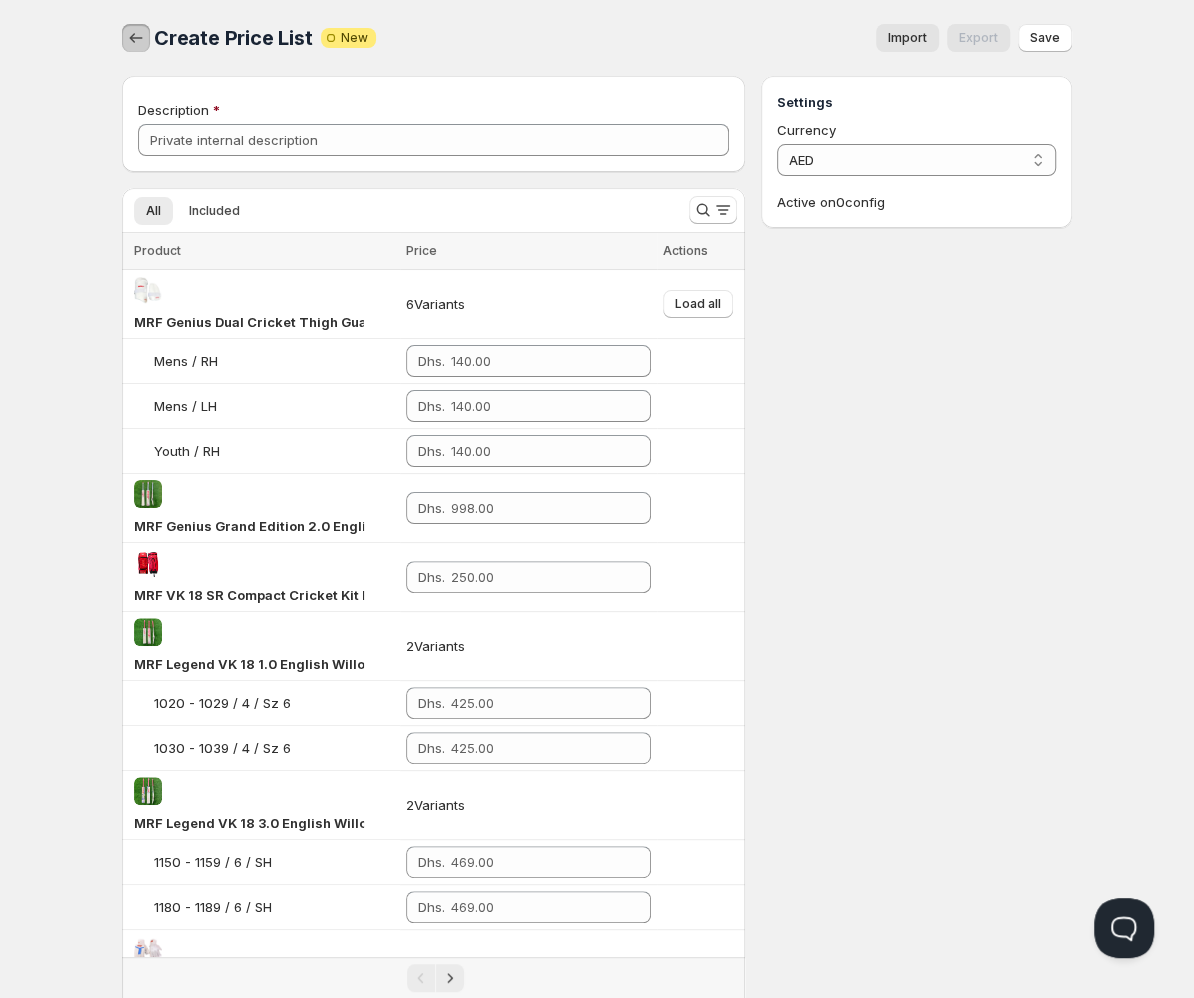 click 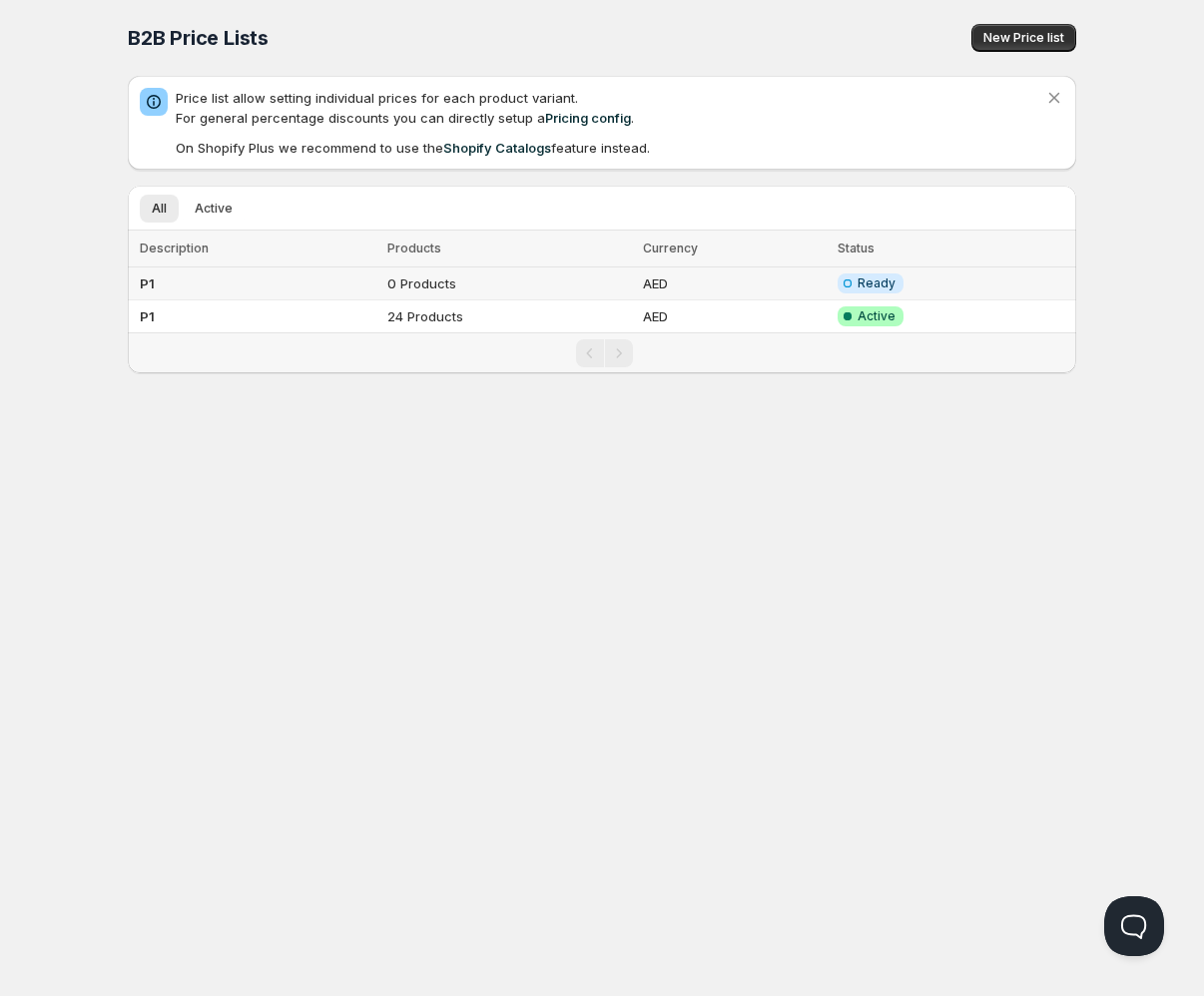click on "P1" at bounding box center [255, 283] 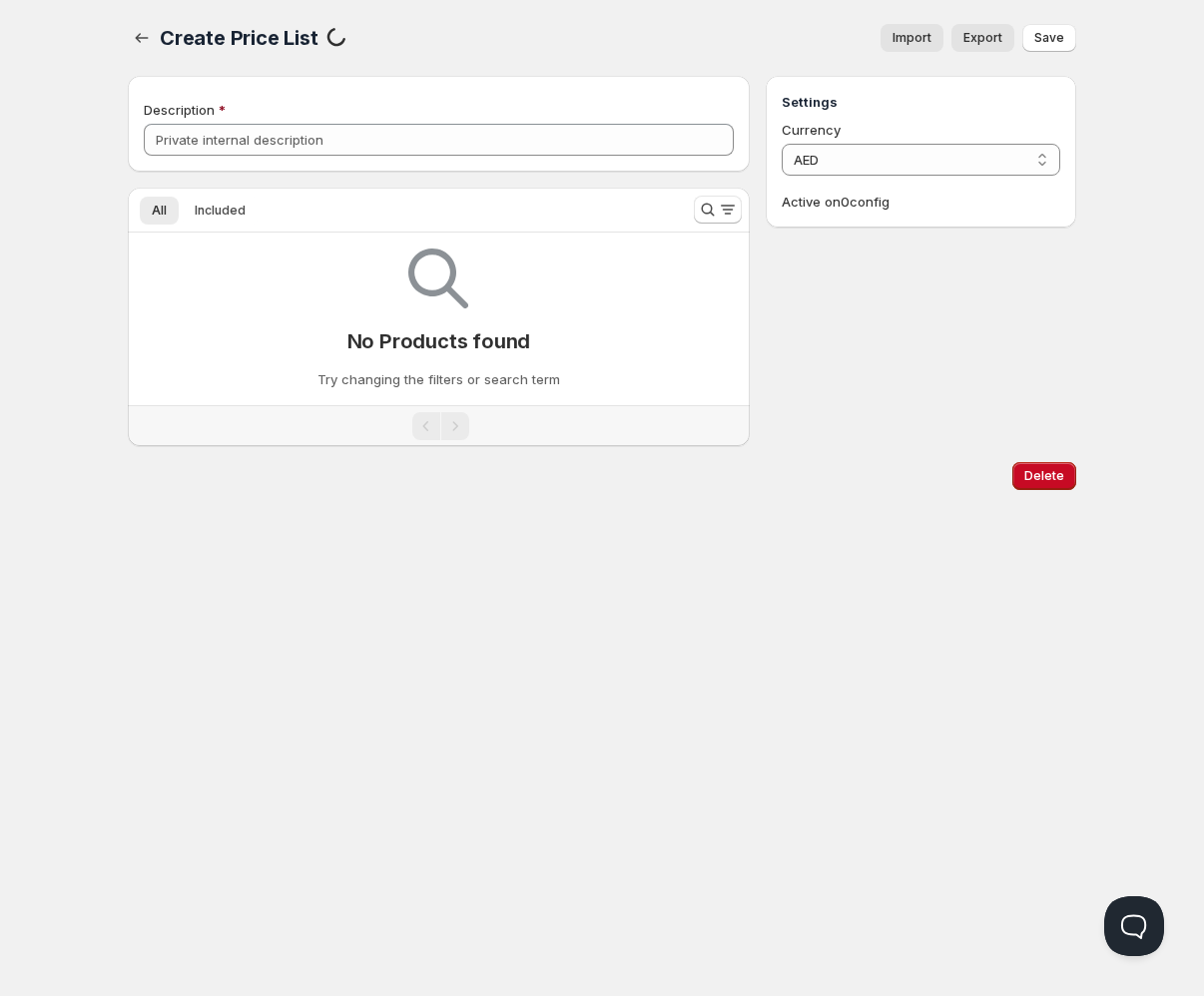 type on "P1" 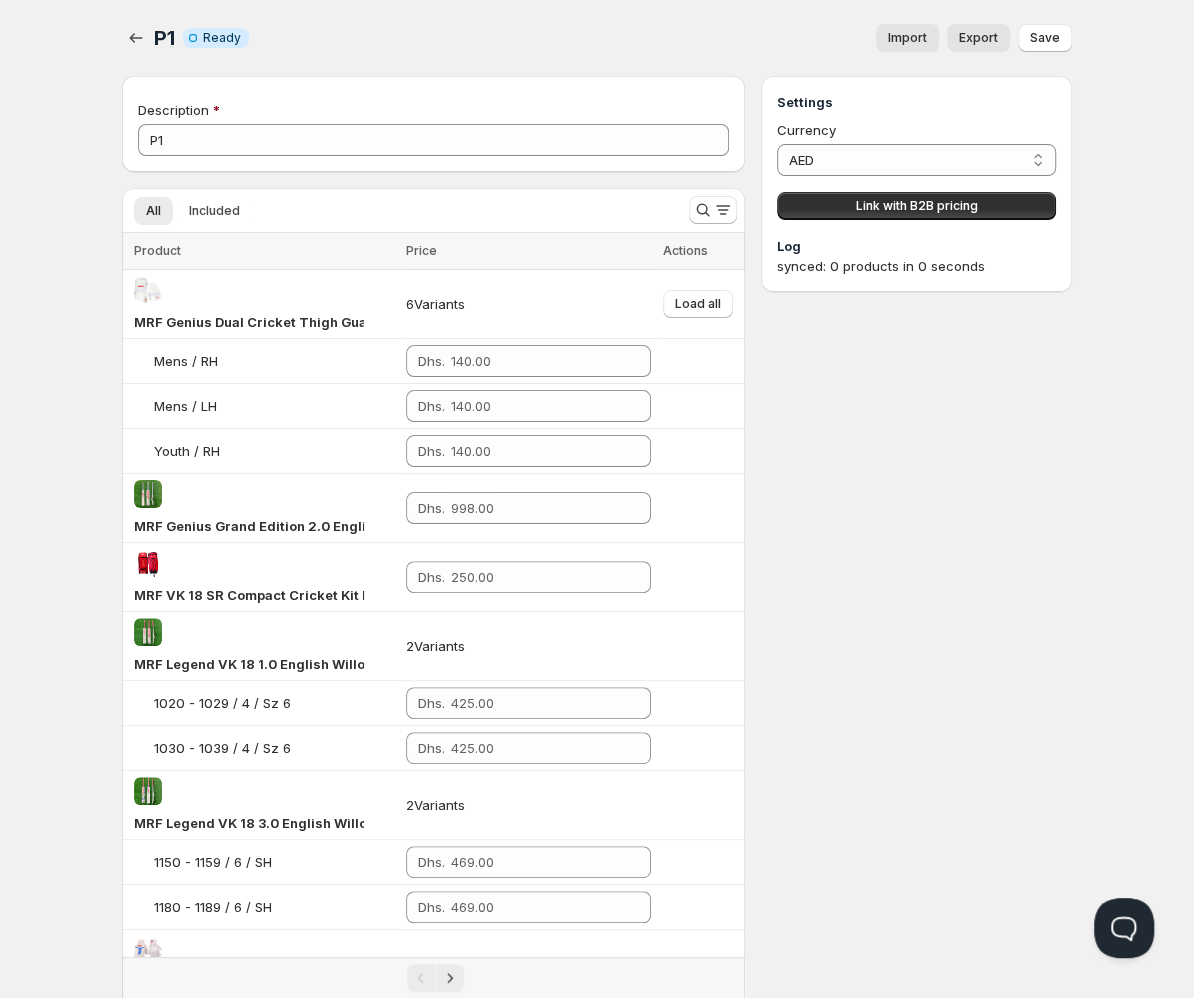 click on "Settings Currency AED AED Link with B2B pricing Log synced: 0 products in 0 seconds" at bounding box center [916, 1476] 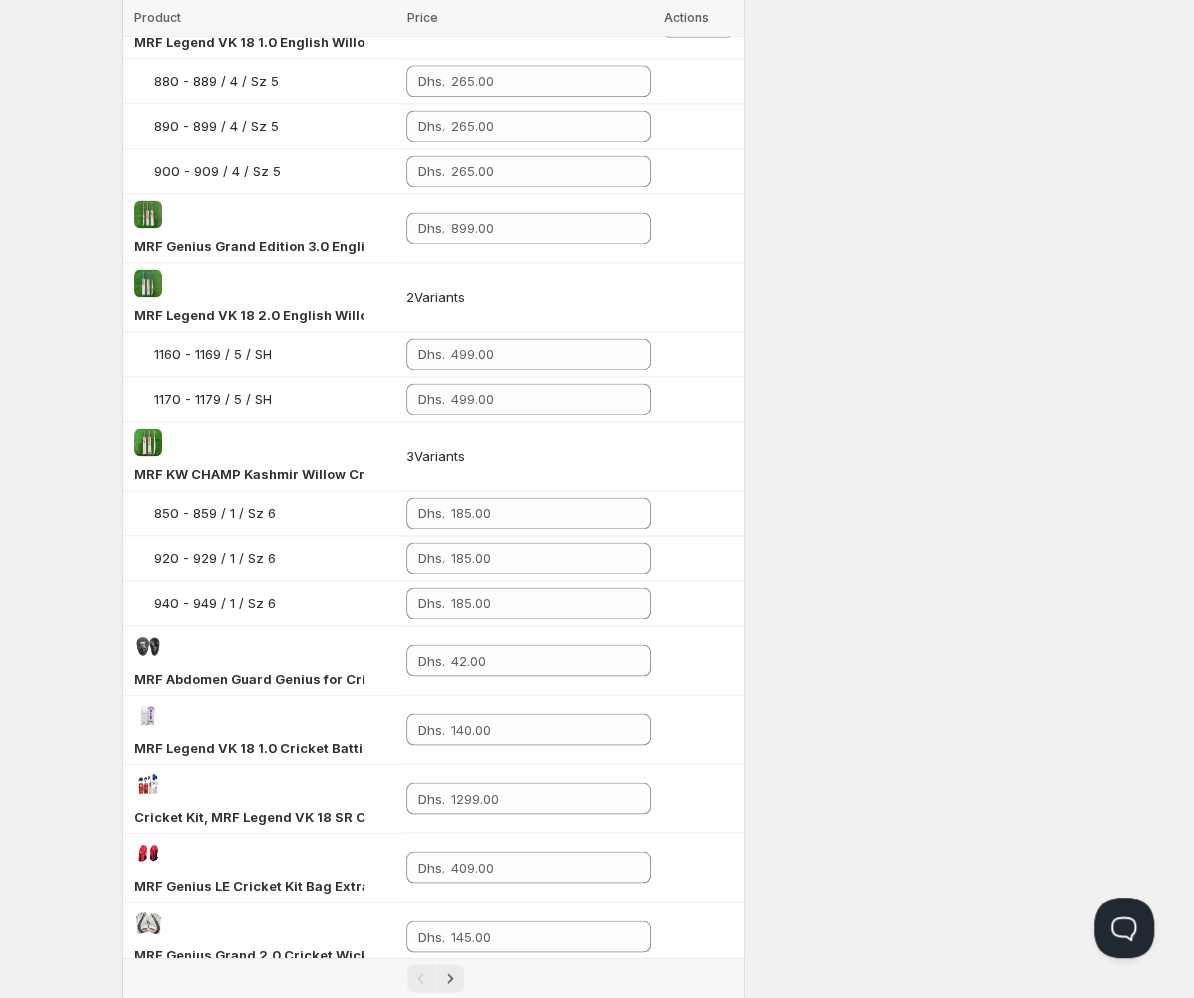 scroll, scrollTop: 1994, scrollLeft: 0, axis: vertical 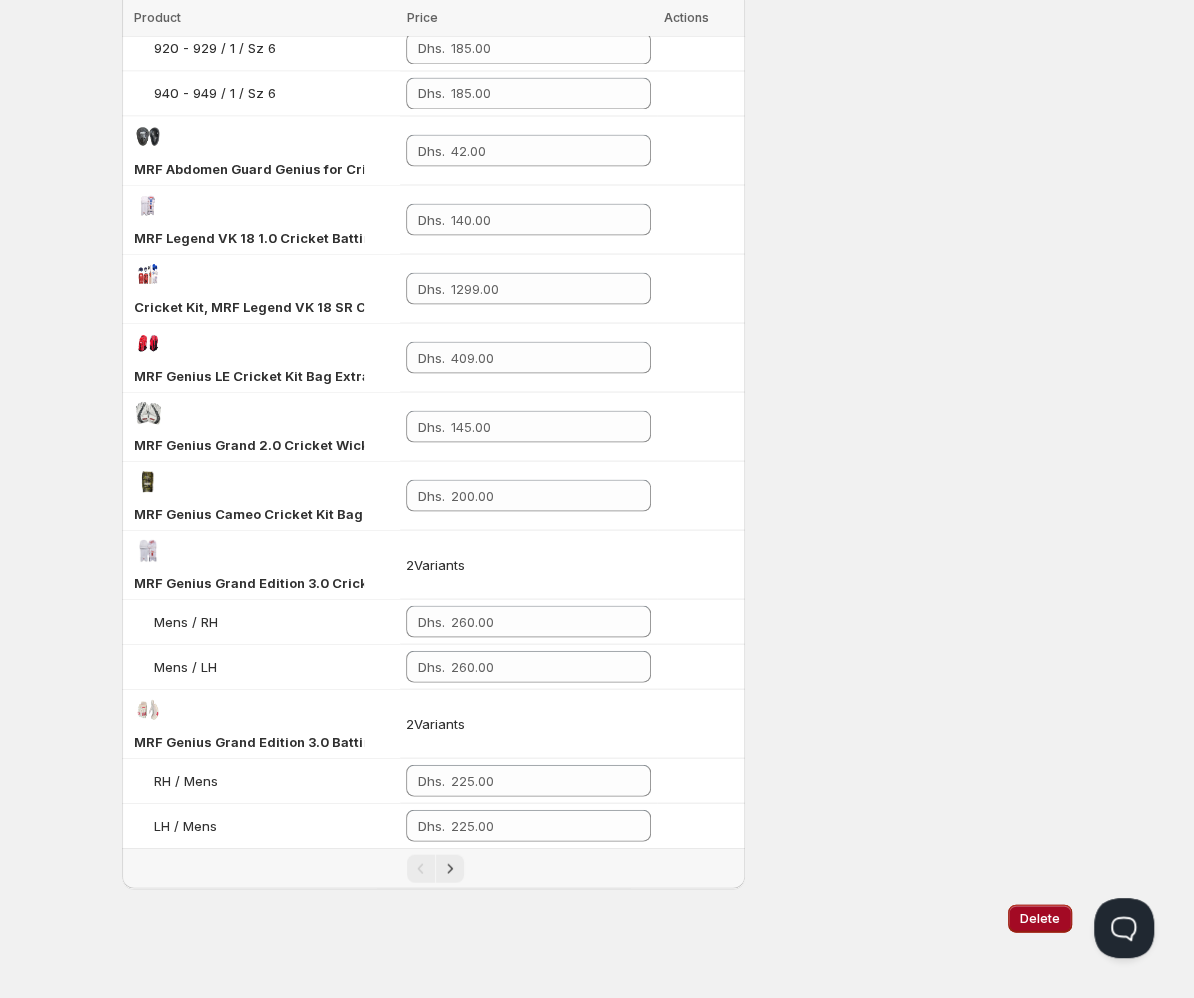 click on "Delete" at bounding box center (1040, 918) 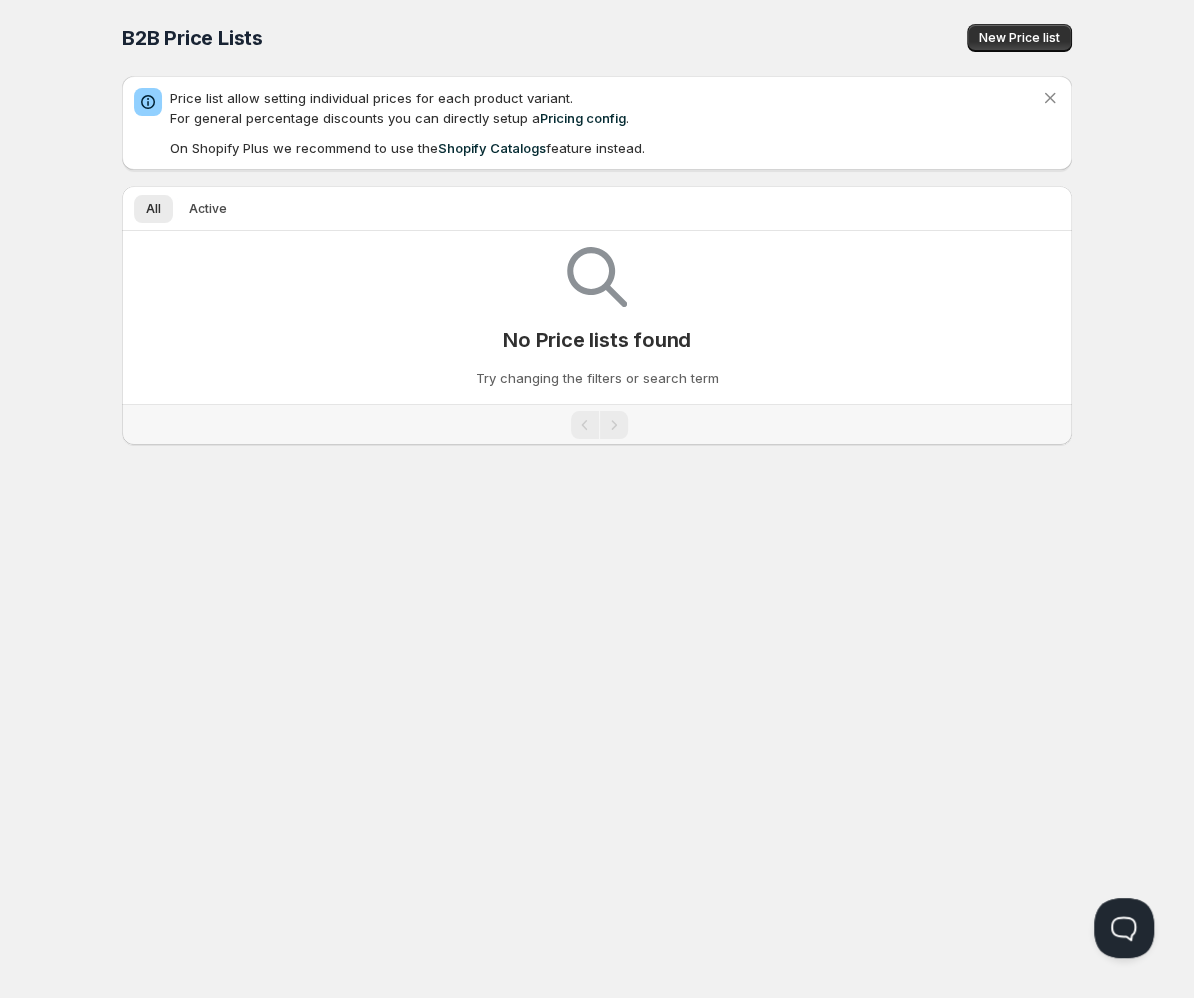 scroll, scrollTop: 0, scrollLeft: 0, axis: both 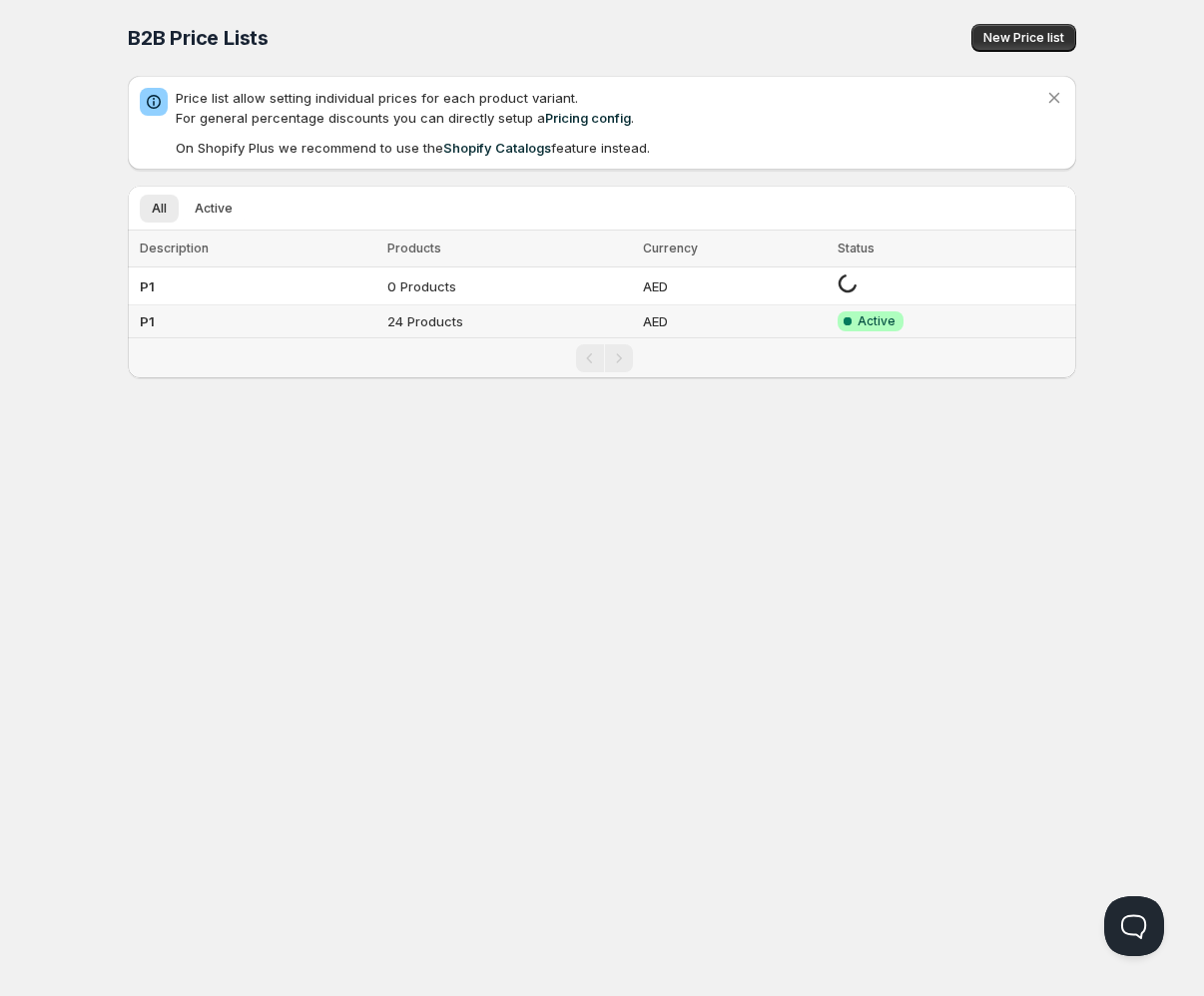 click on "P1" at bounding box center [255, 321] 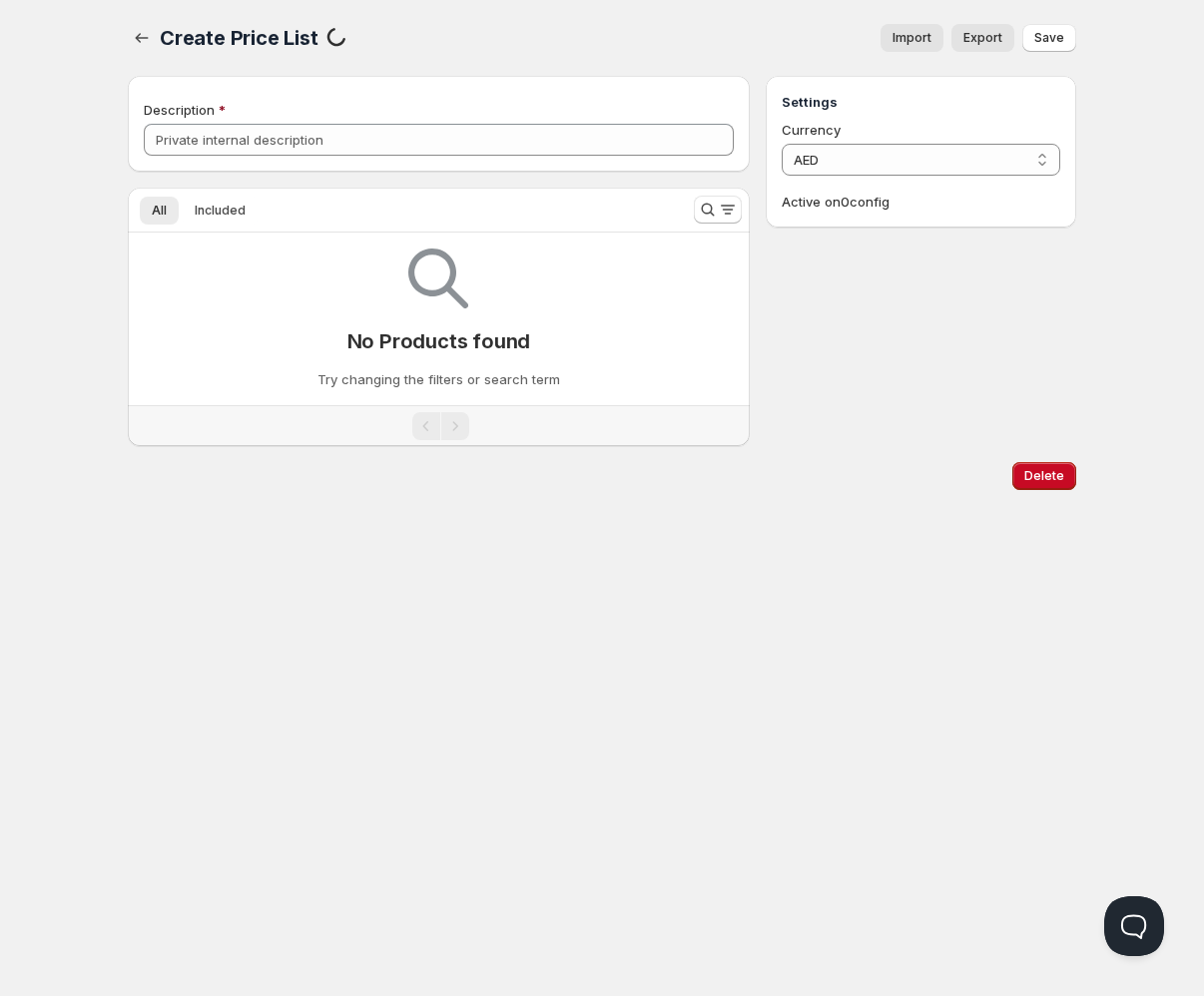 type on "P1" 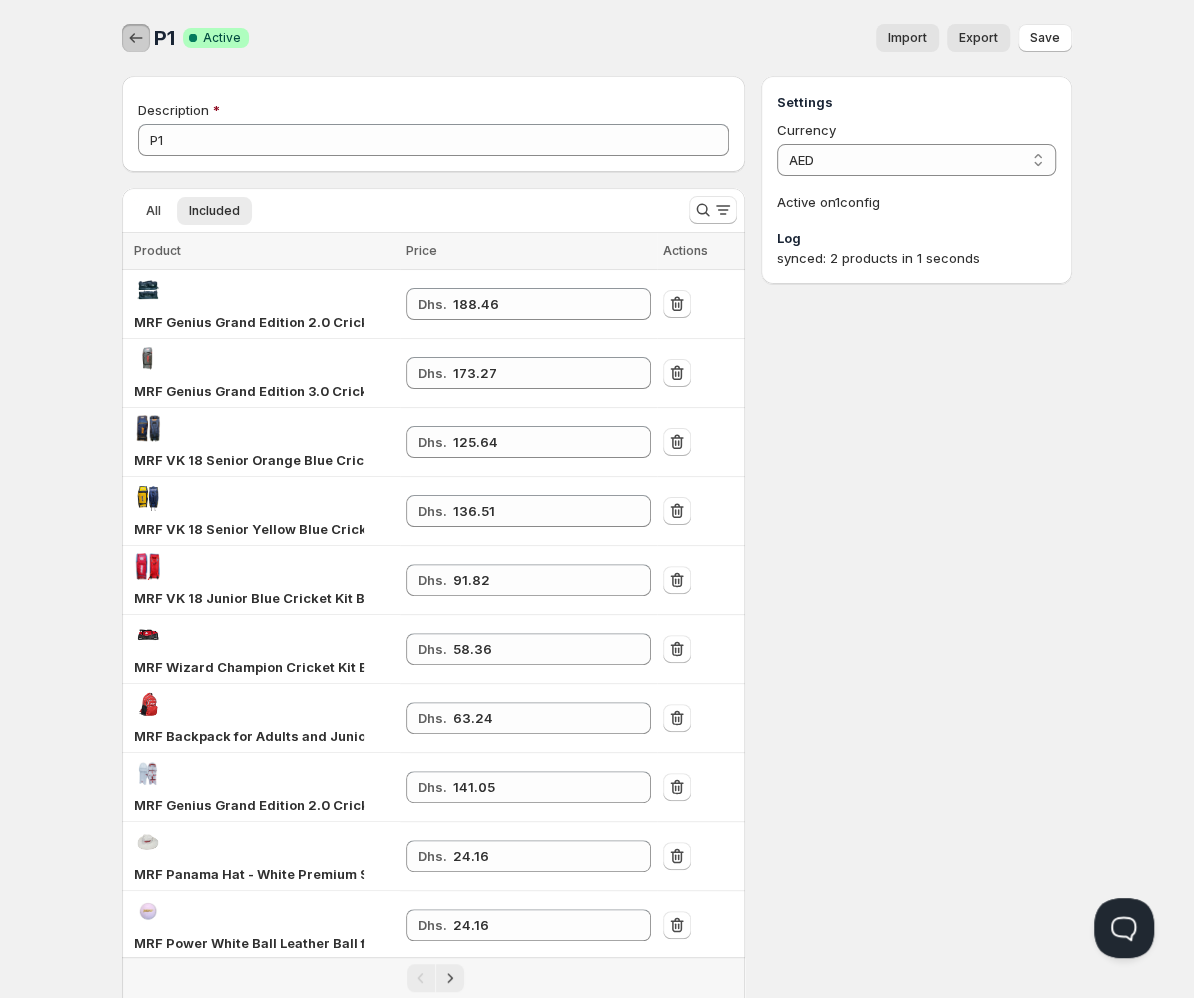 click 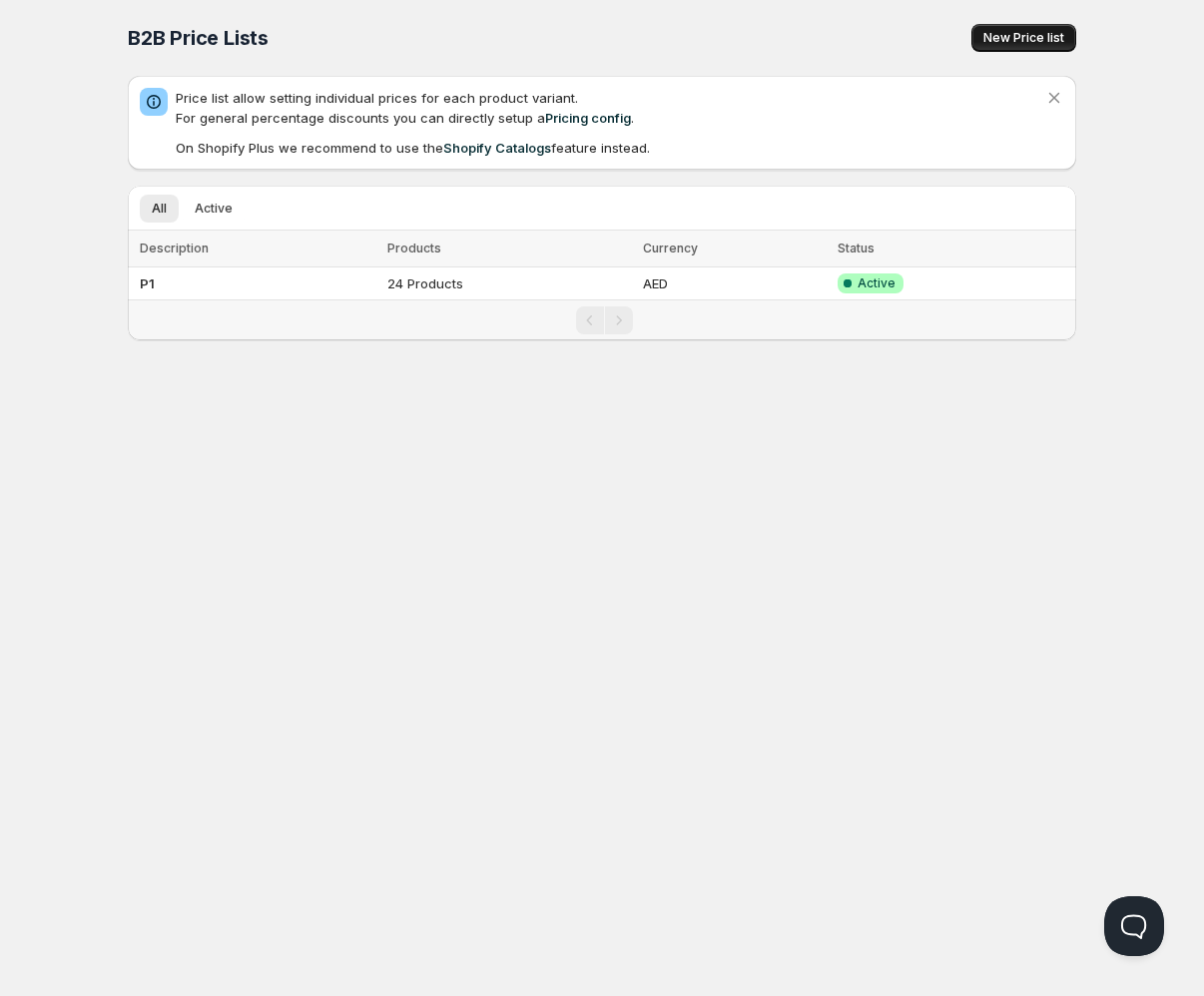 click on "New Price list" at bounding box center [1023, 38] 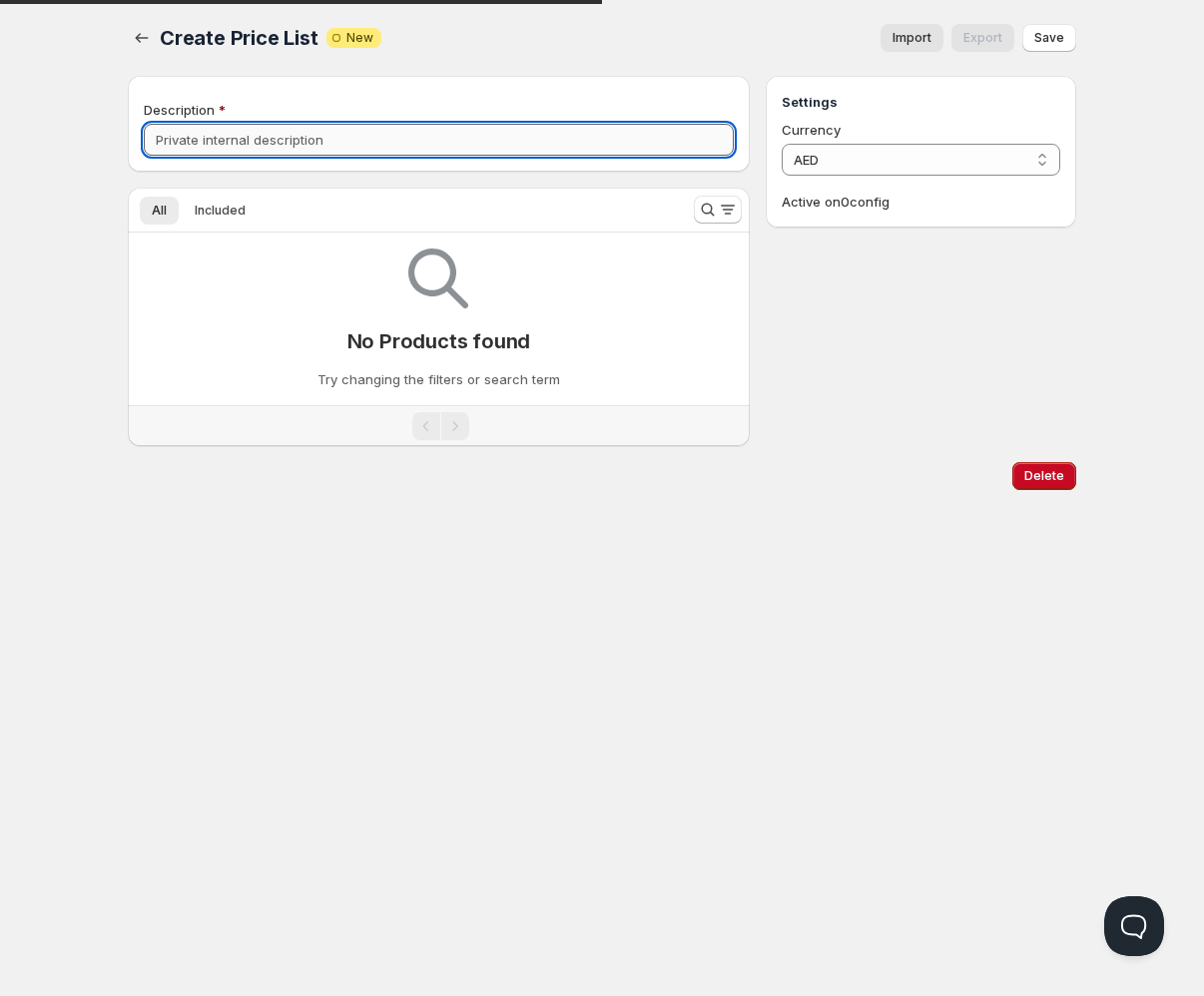 click on "Description" at bounding box center [438, 140] 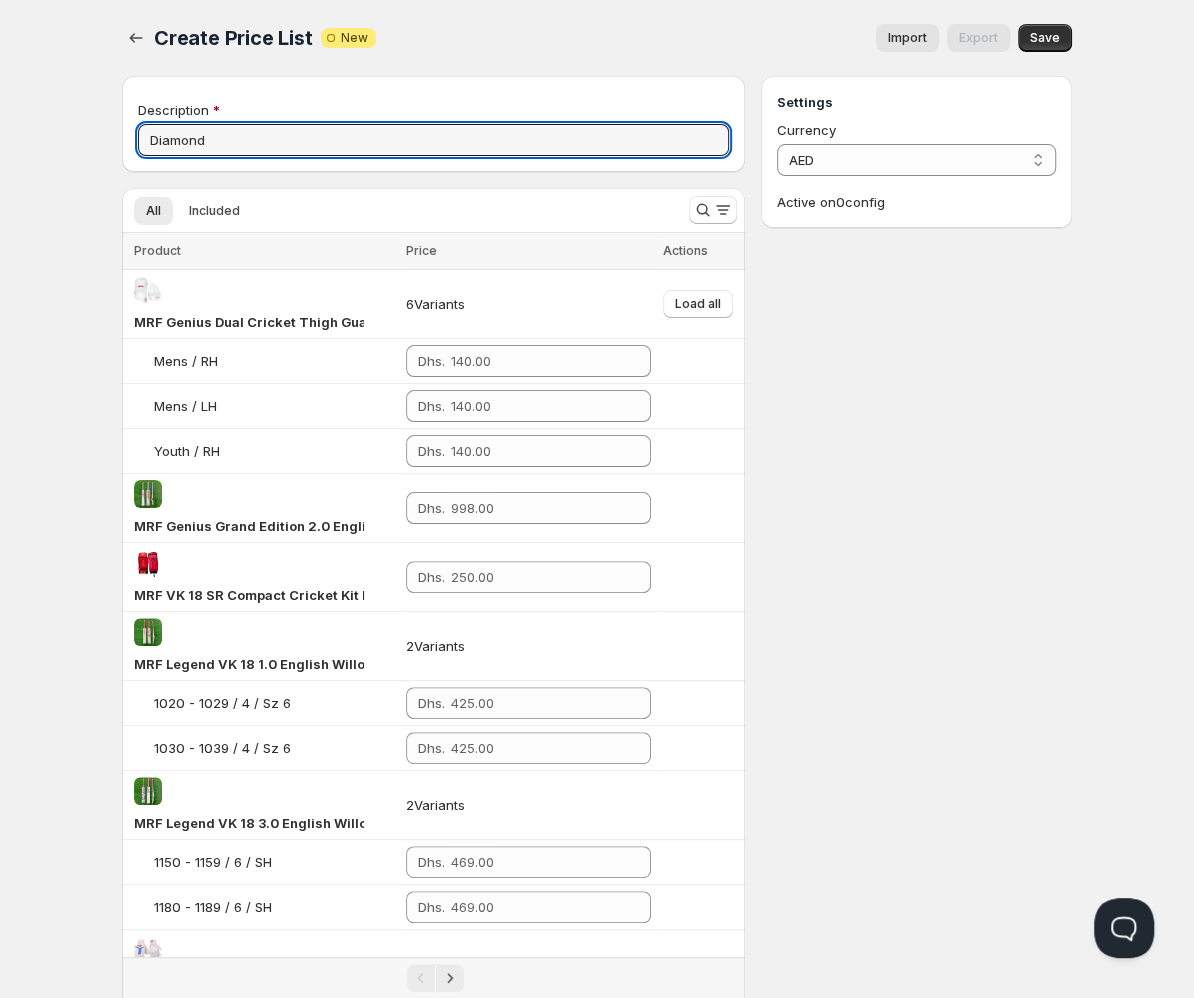 type on "Diamond" 